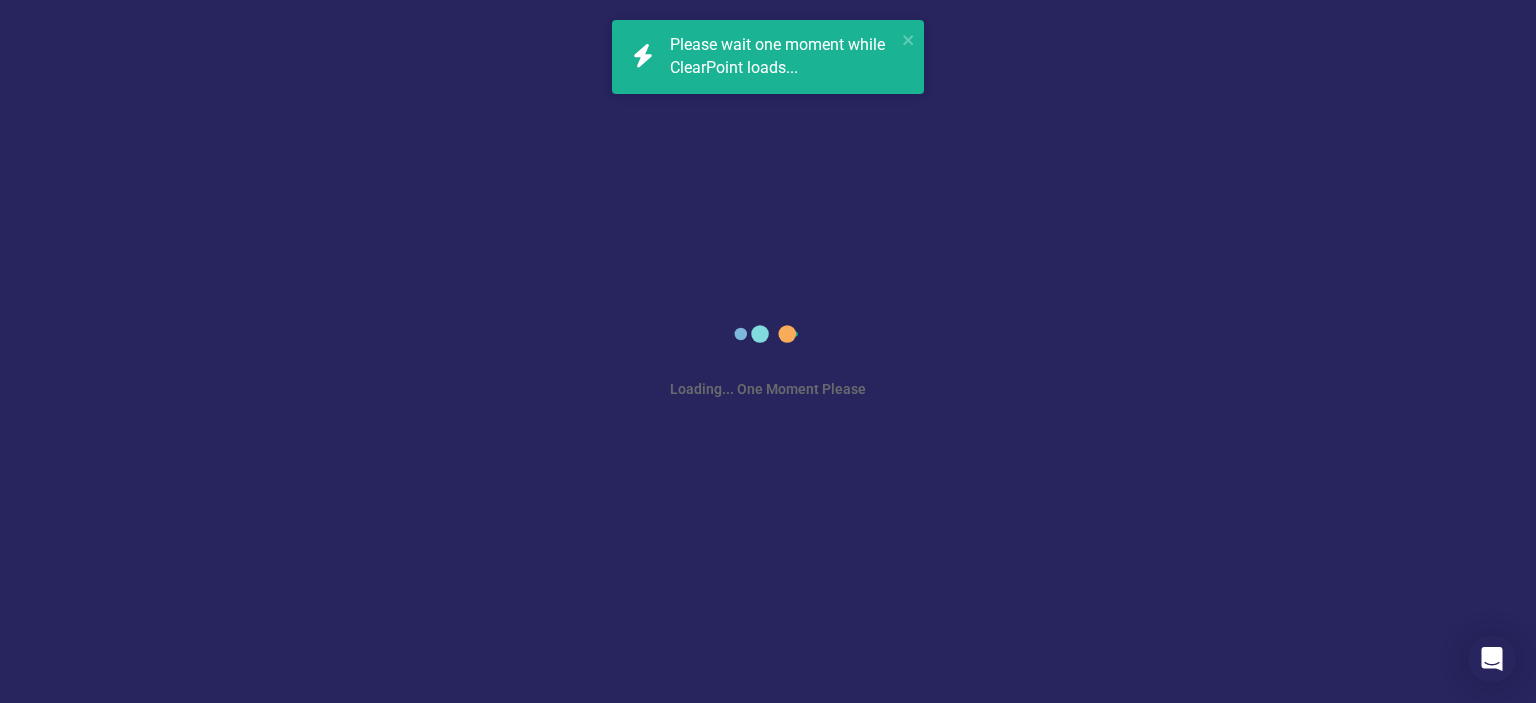 scroll, scrollTop: 0, scrollLeft: 0, axis: both 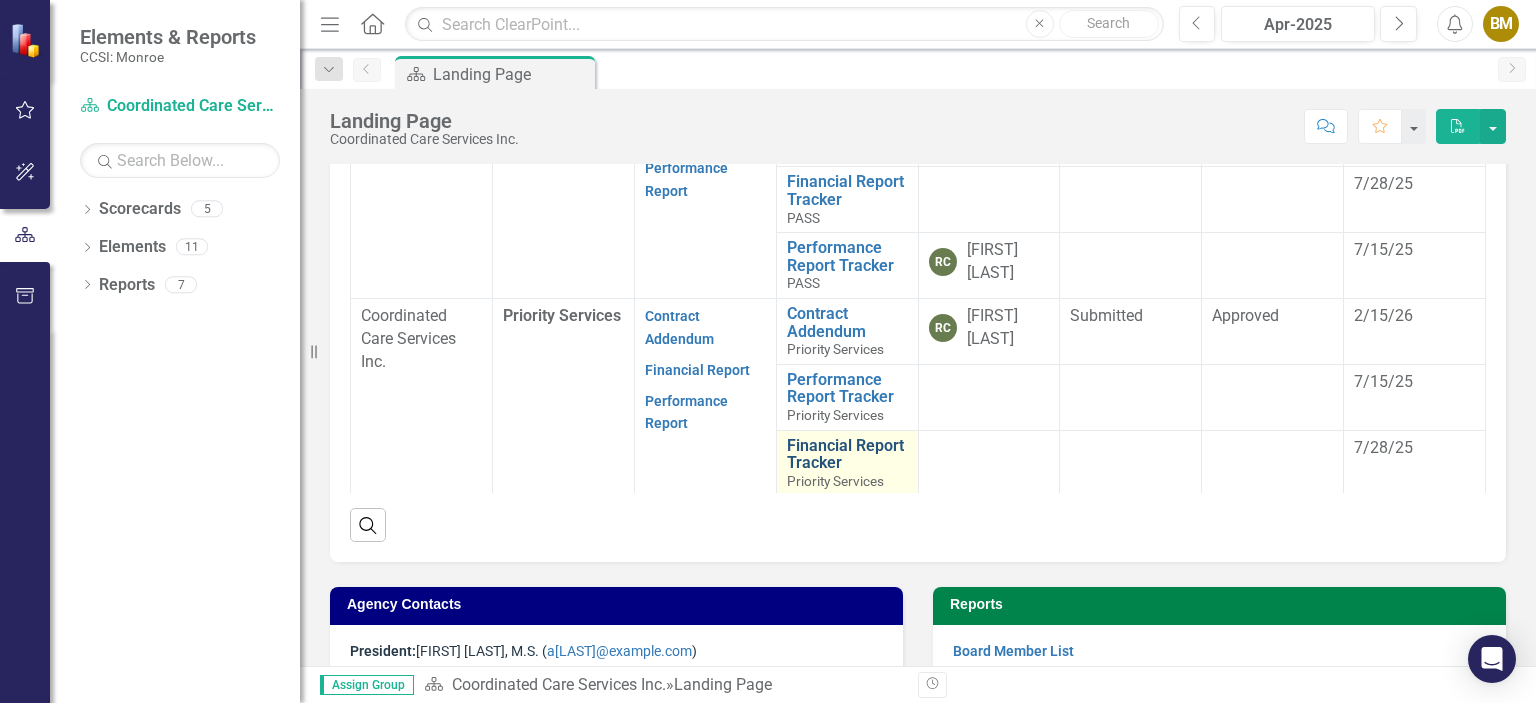 click on "Financial Report Tracker" at bounding box center (847, 454) 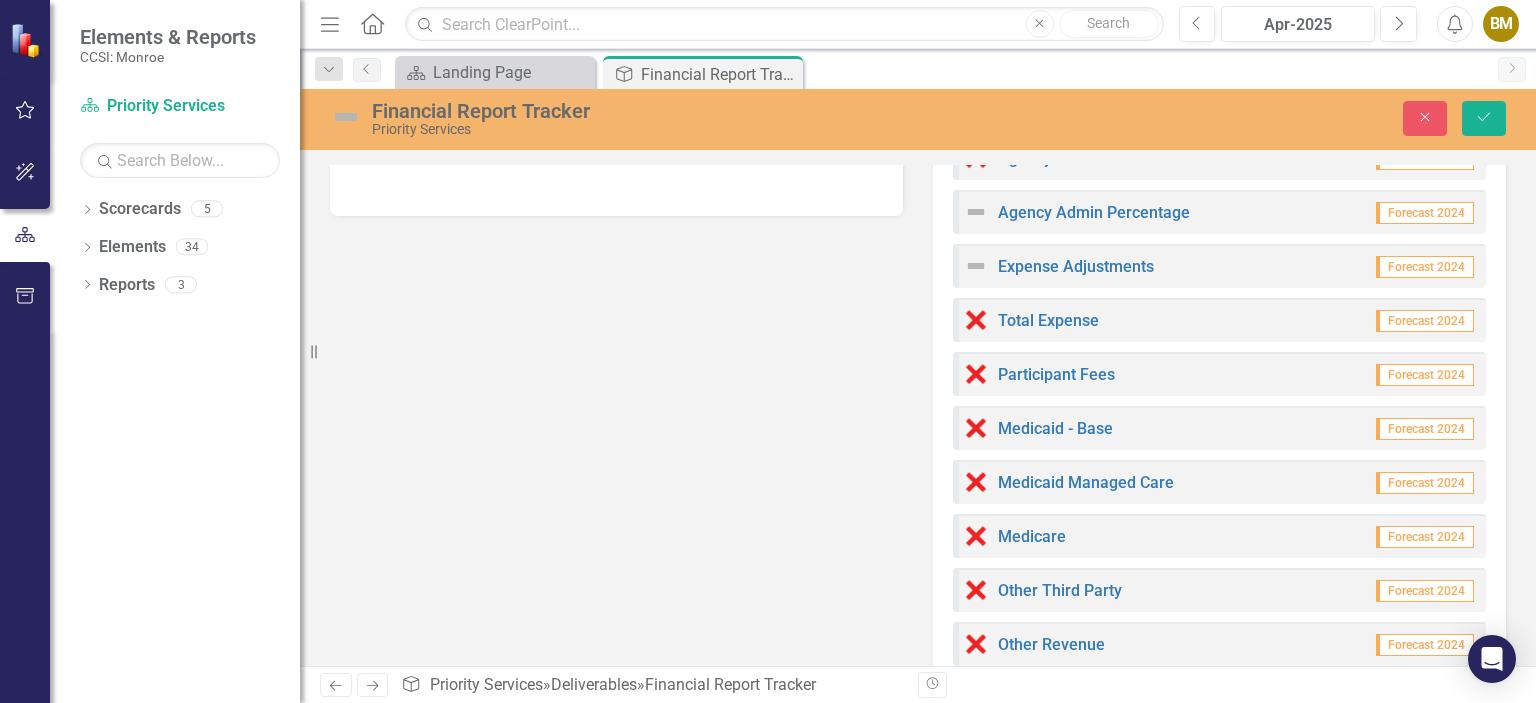 scroll, scrollTop: 357, scrollLeft: 0, axis: vertical 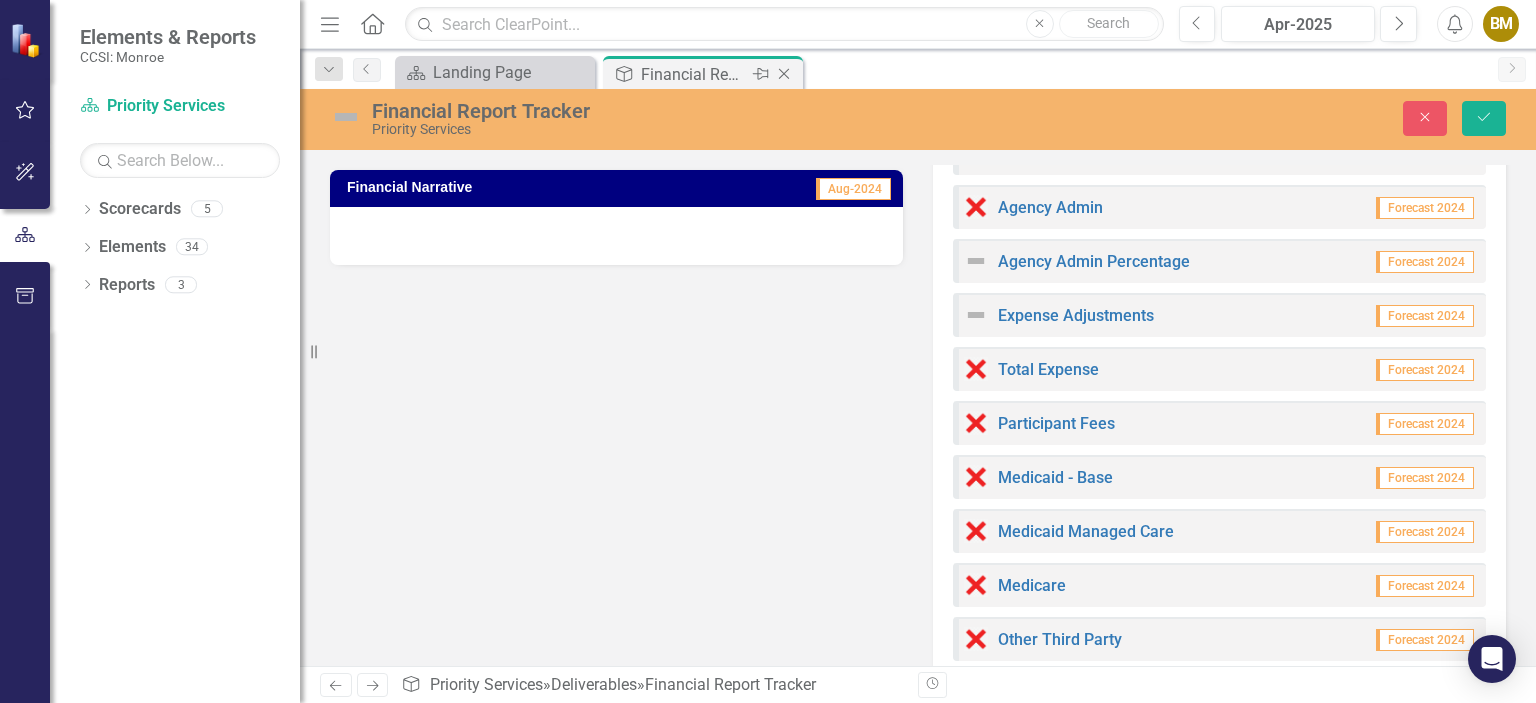click on "Financial Report Tracker" at bounding box center [694, 74] 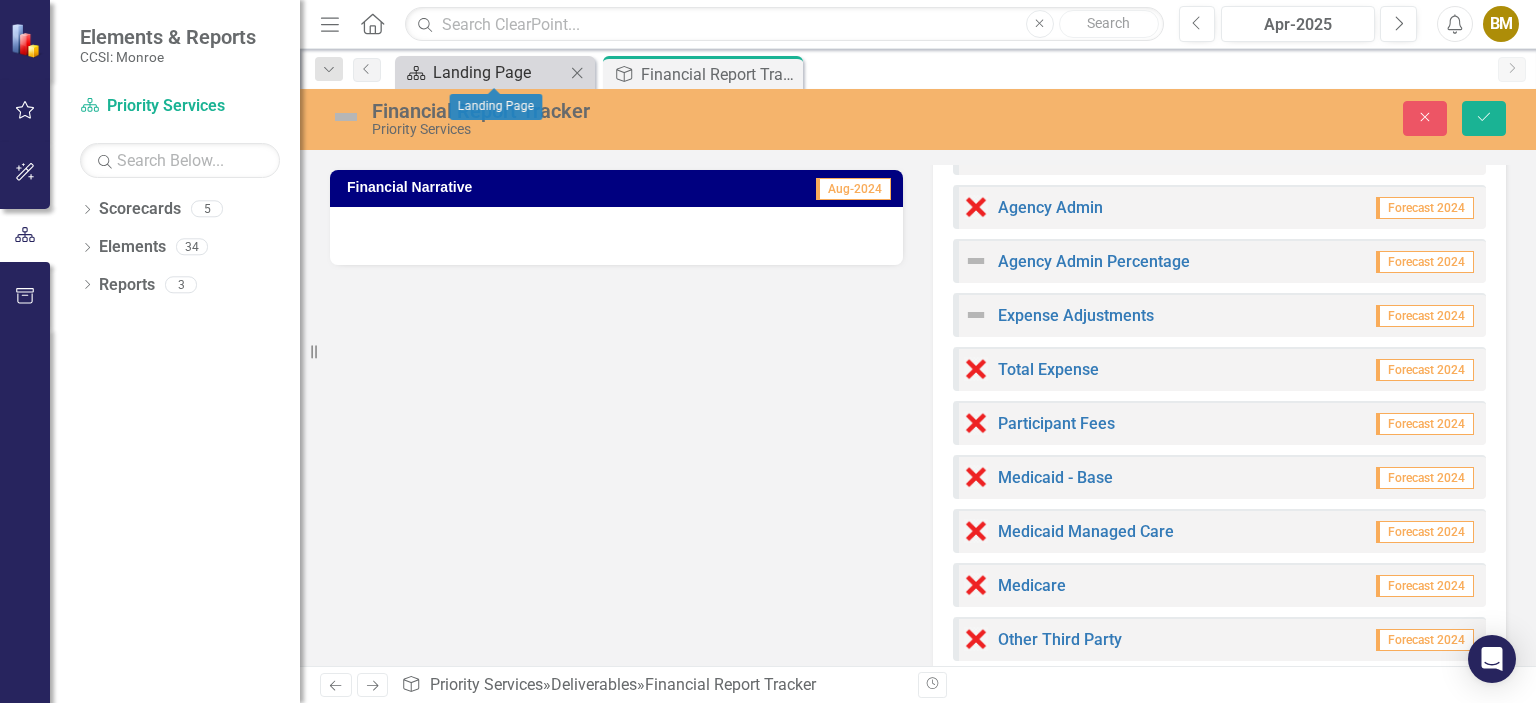 click on "Landing Page" at bounding box center (499, 72) 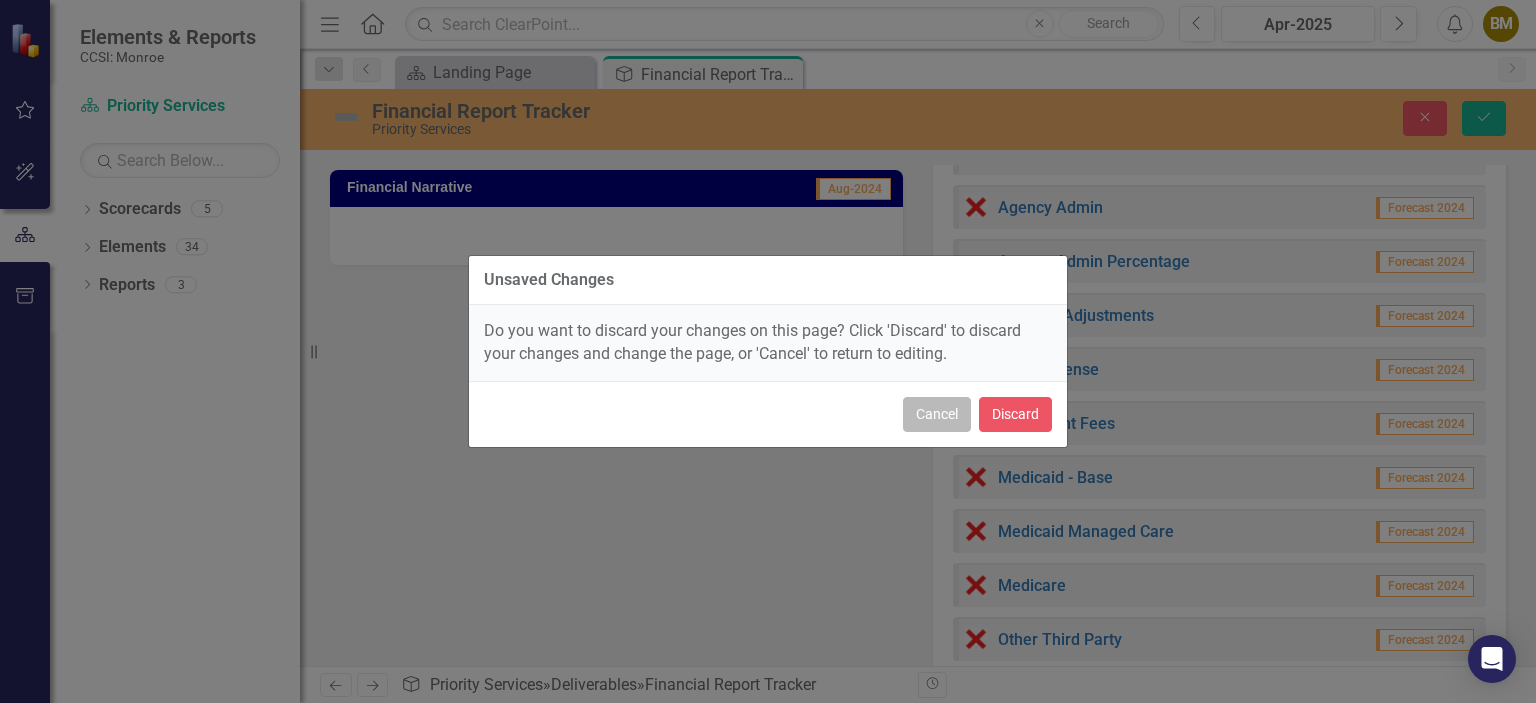 click on "Cancel" at bounding box center [937, 414] 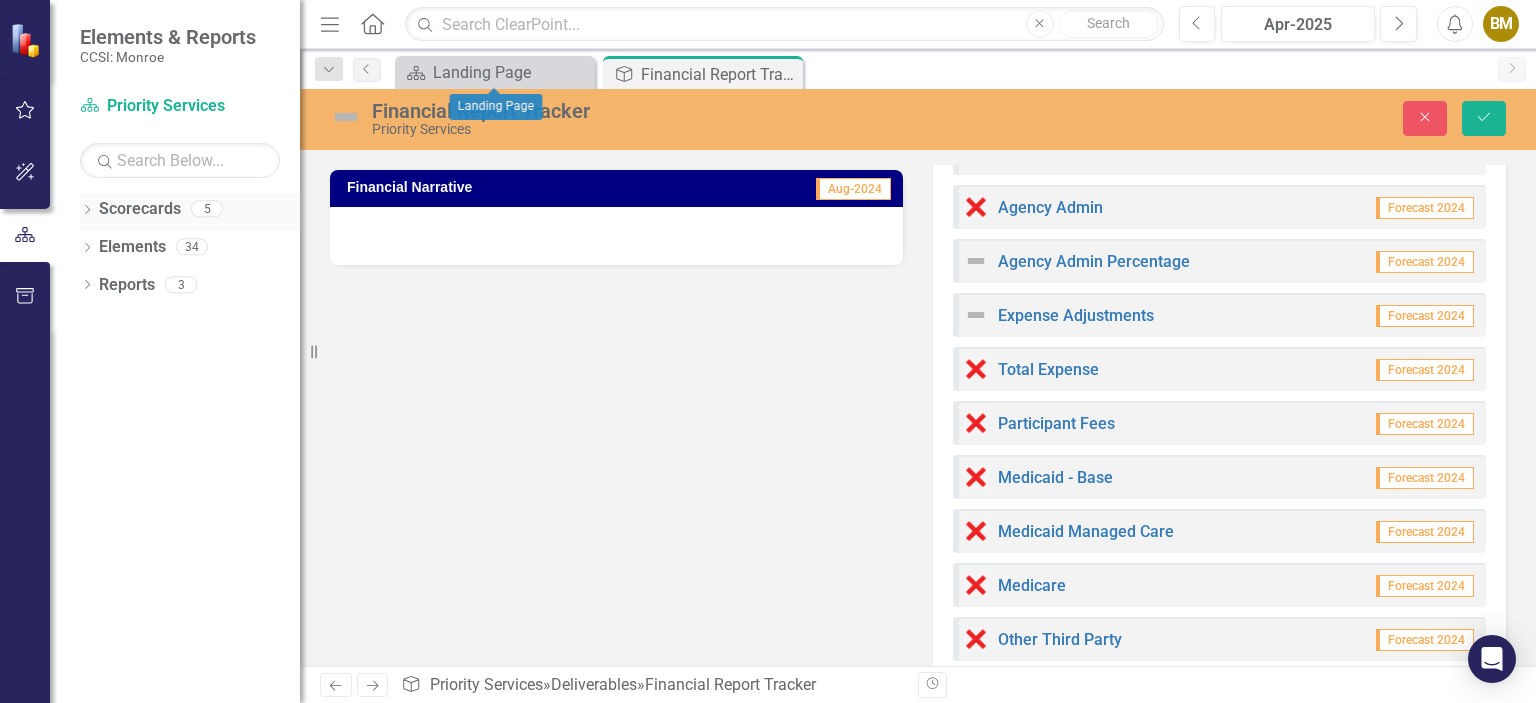 click on "Scorecards" at bounding box center (140, 209) 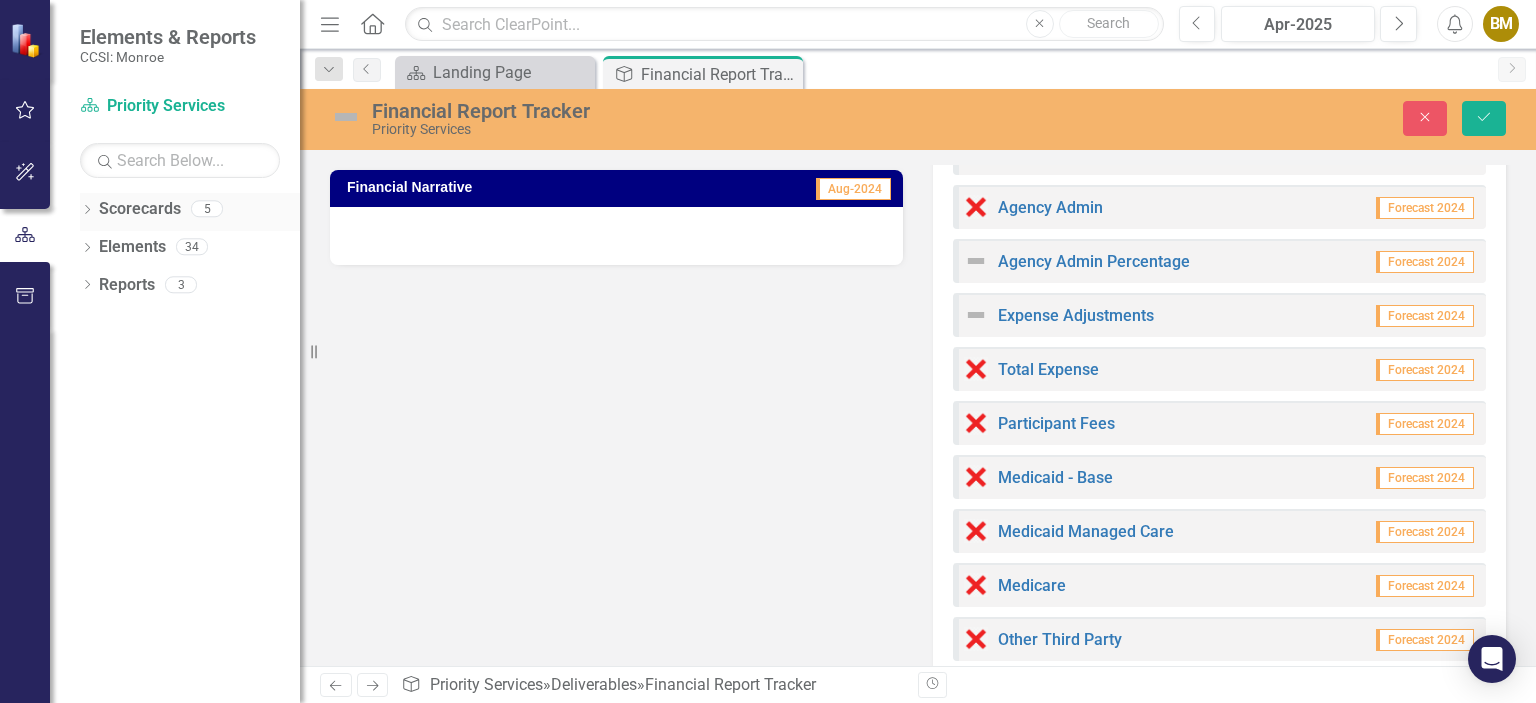 click on "Dropdown Scorecards 5" at bounding box center (190, 212) 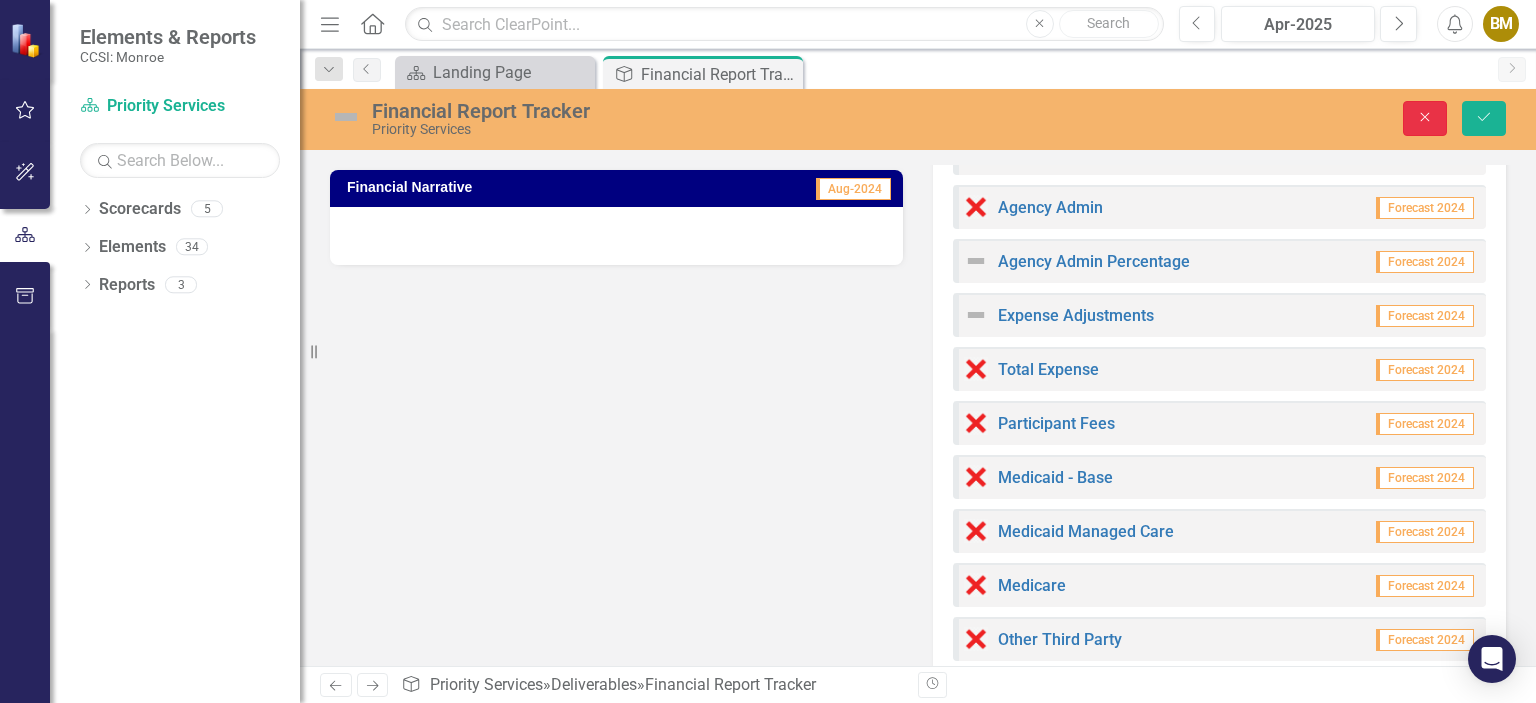 click on "Close" 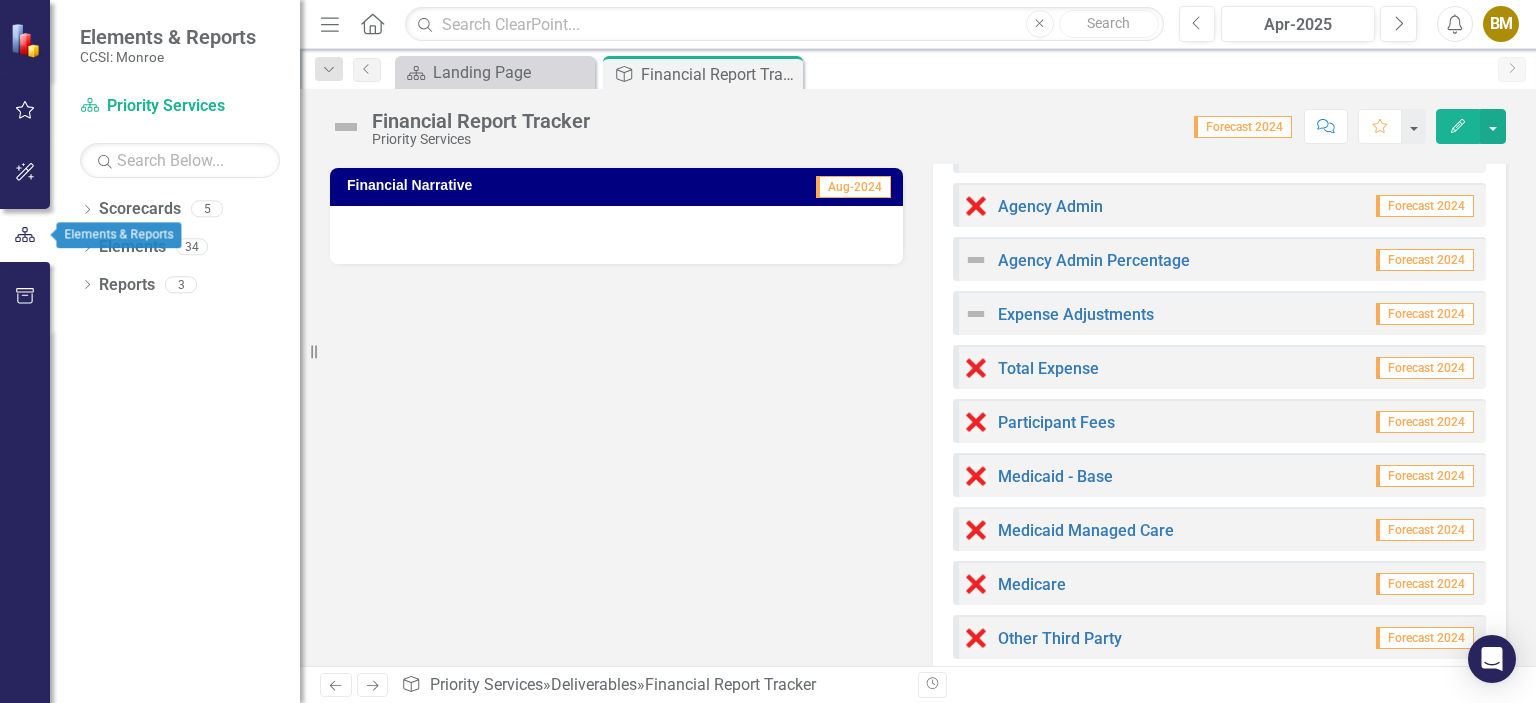 click 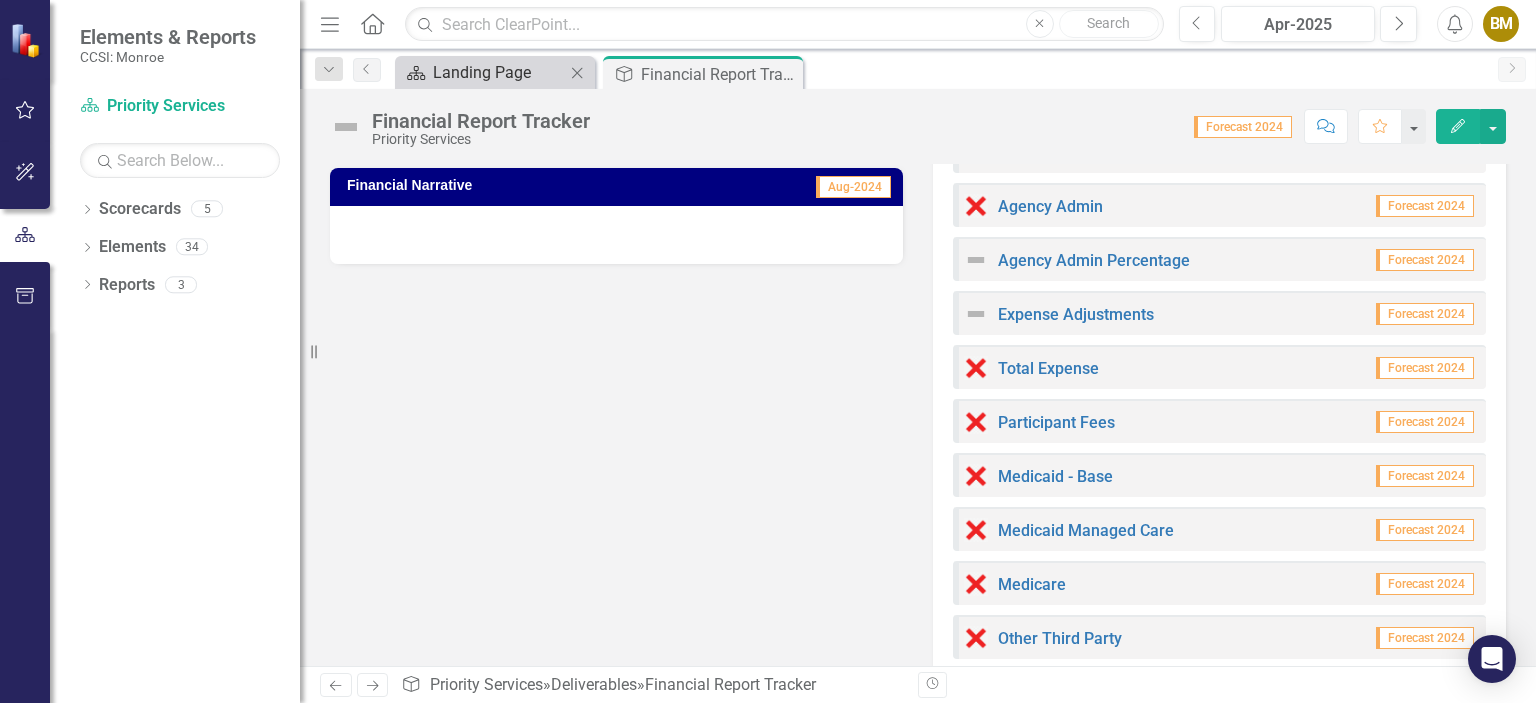 click on "Landing Page" at bounding box center [499, 72] 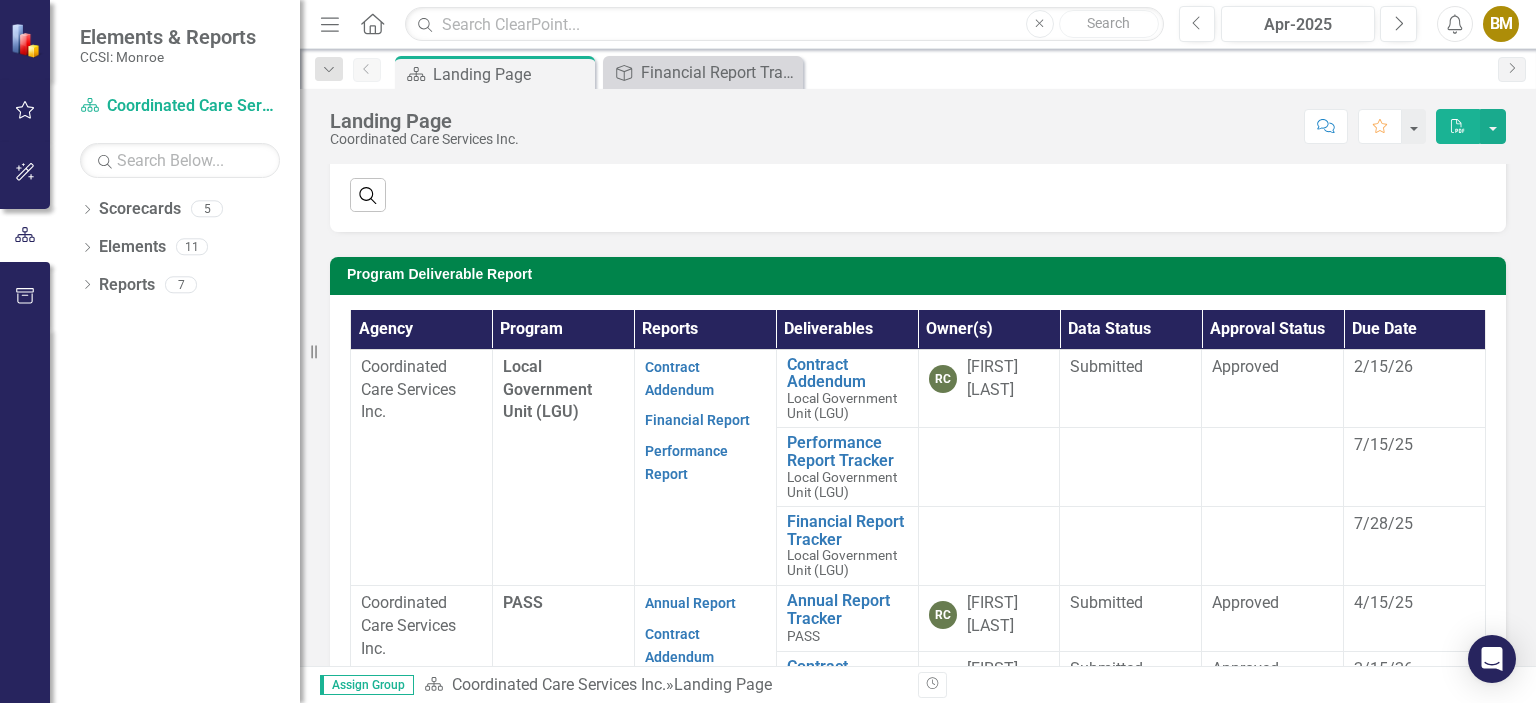scroll, scrollTop: 600, scrollLeft: 0, axis: vertical 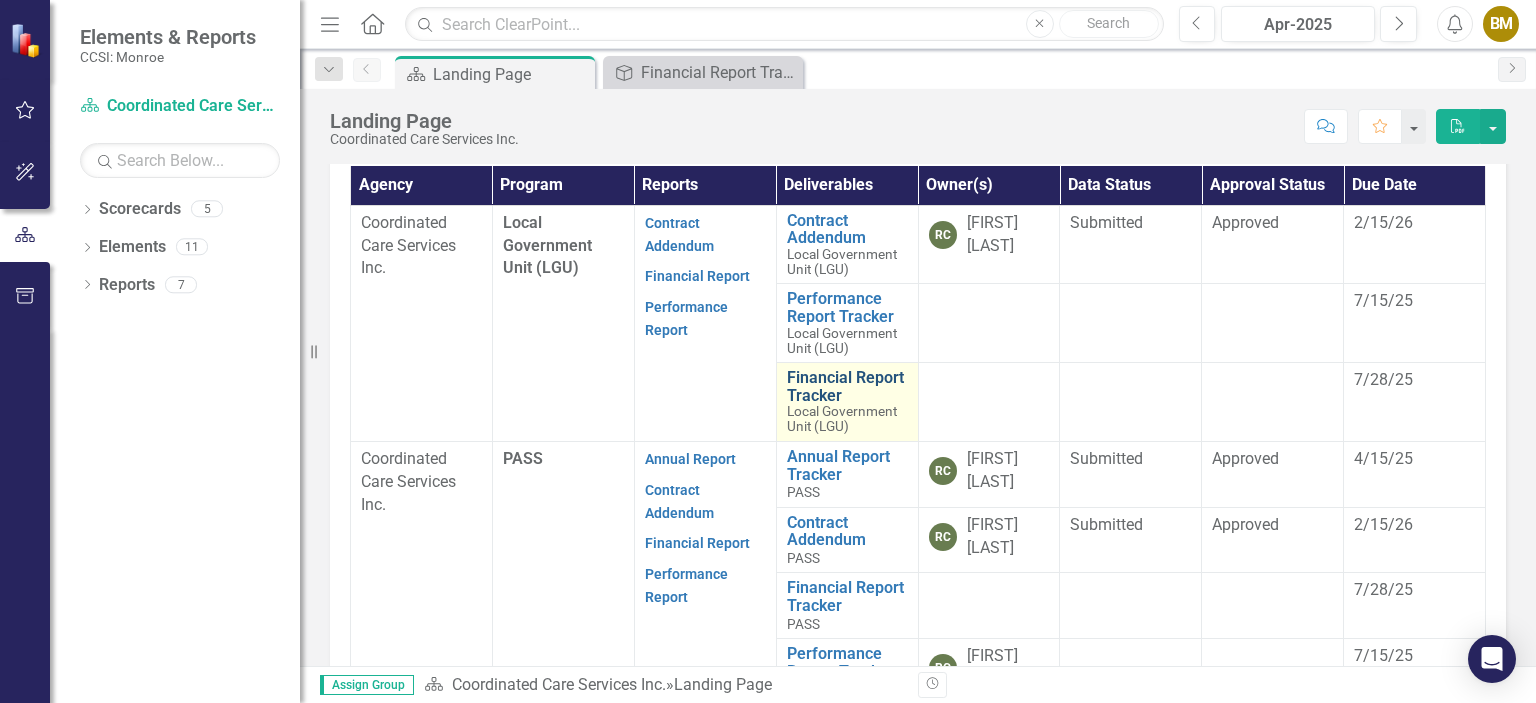 click on "Financial Report Tracker" at bounding box center (847, 386) 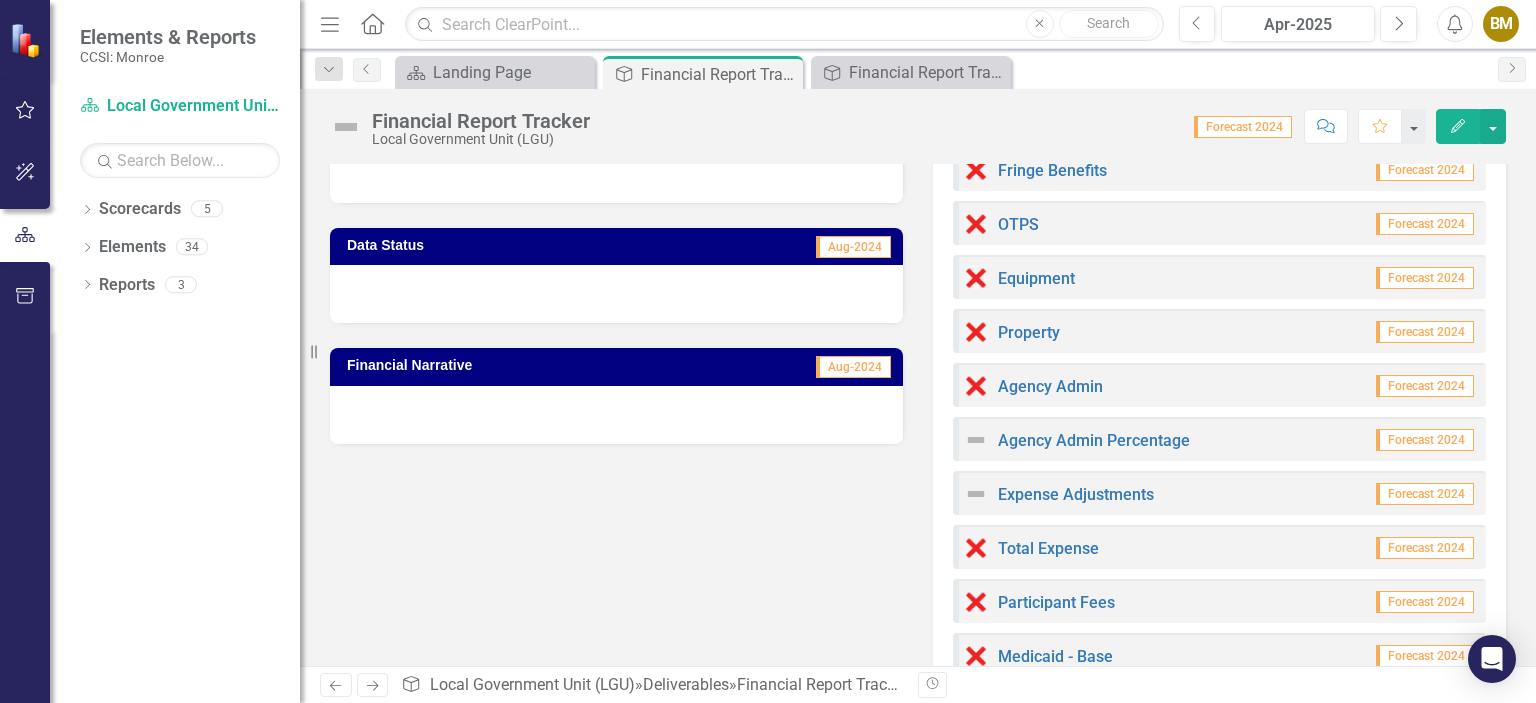 scroll, scrollTop: 200, scrollLeft: 0, axis: vertical 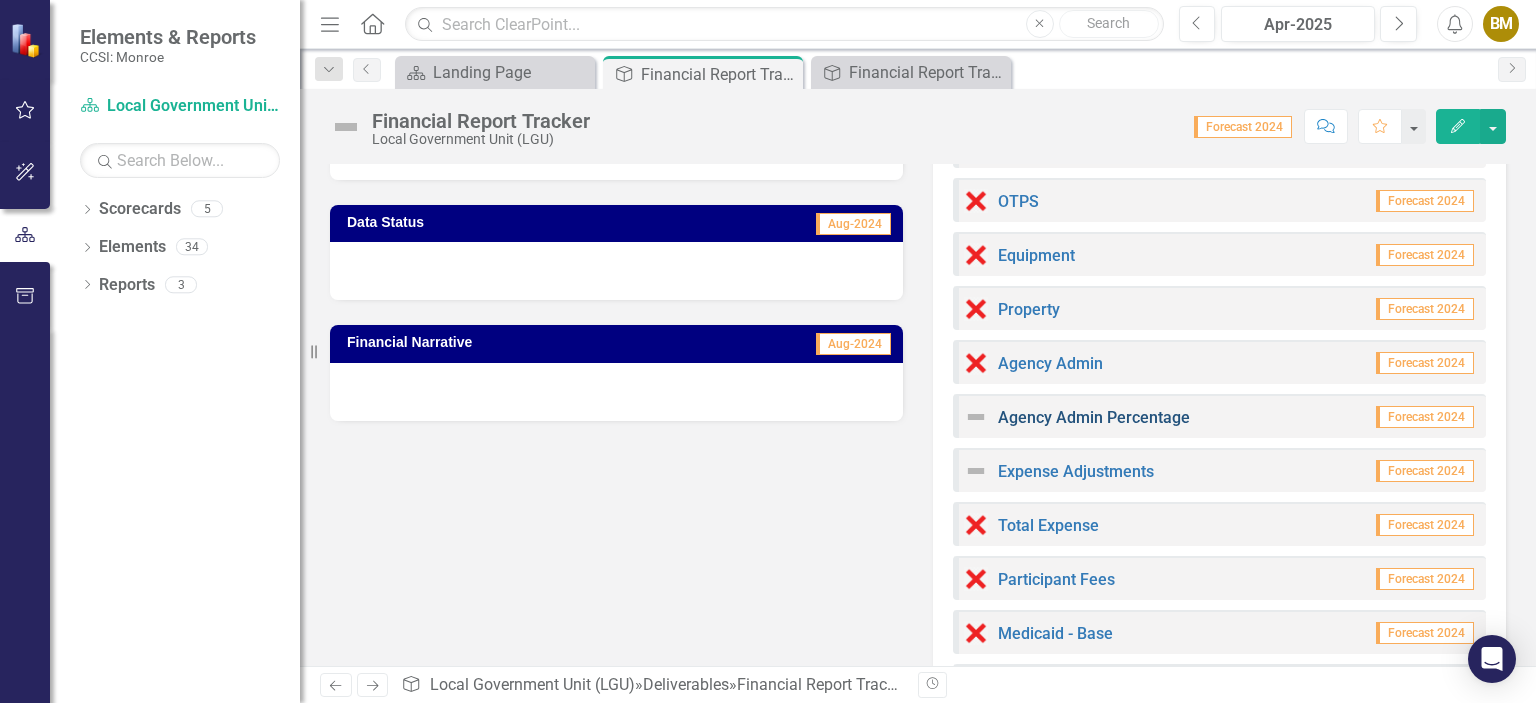 click on "Agency Admin Percentage" at bounding box center (1094, 417) 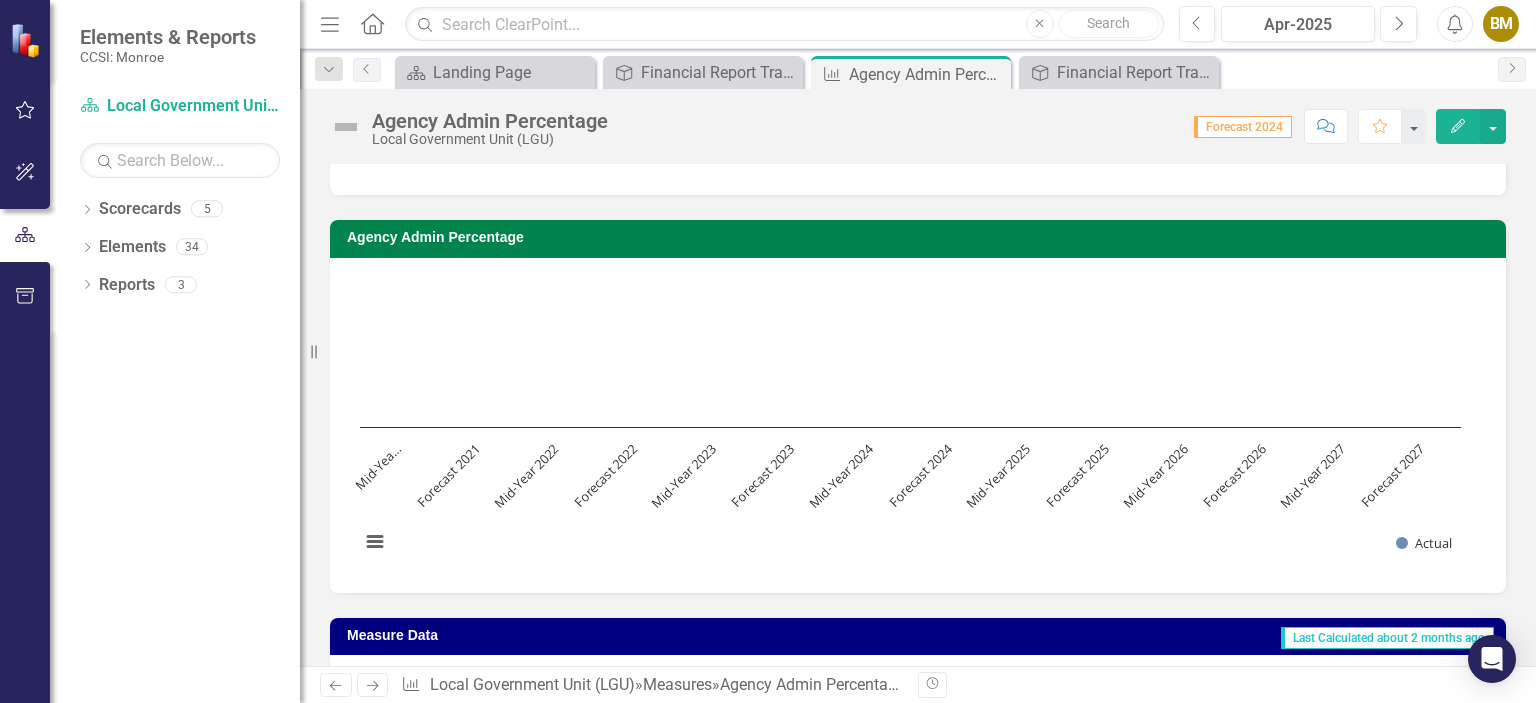 scroll, scrollTop: 0, scrollLeft: 0, axis: both 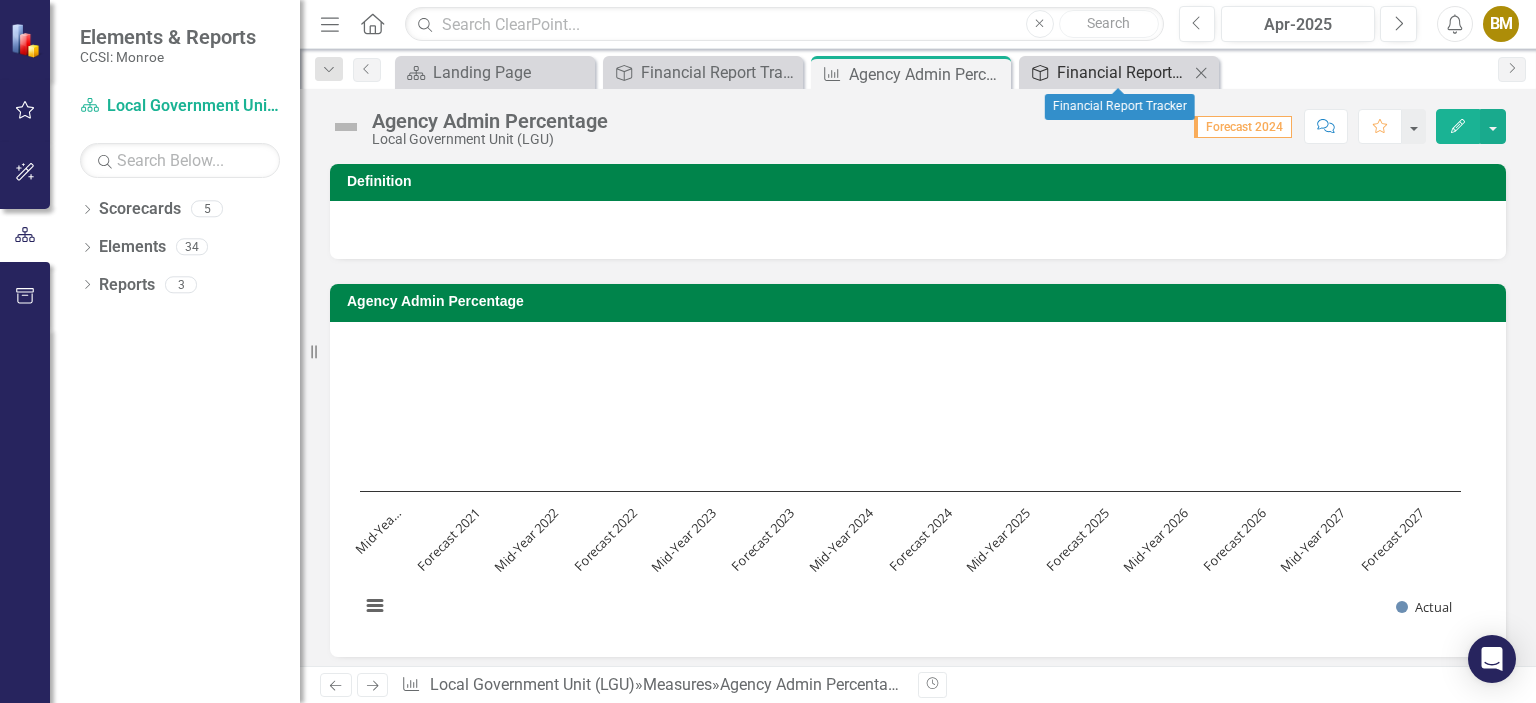click on "Financial Report Tracker" at bounding box center (1123, 72) 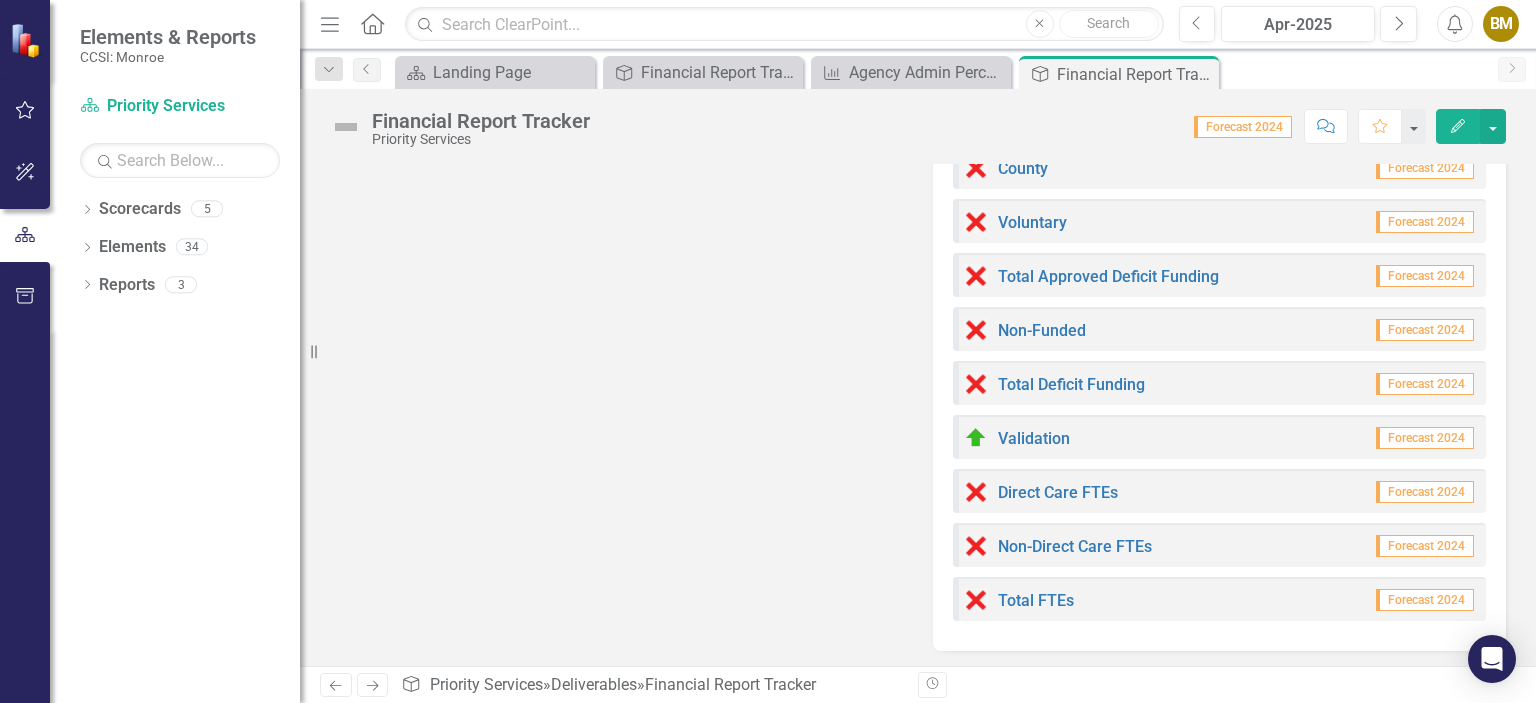 scroll, scrollTop: 1155, scrollLeft: 0, axis: vertical 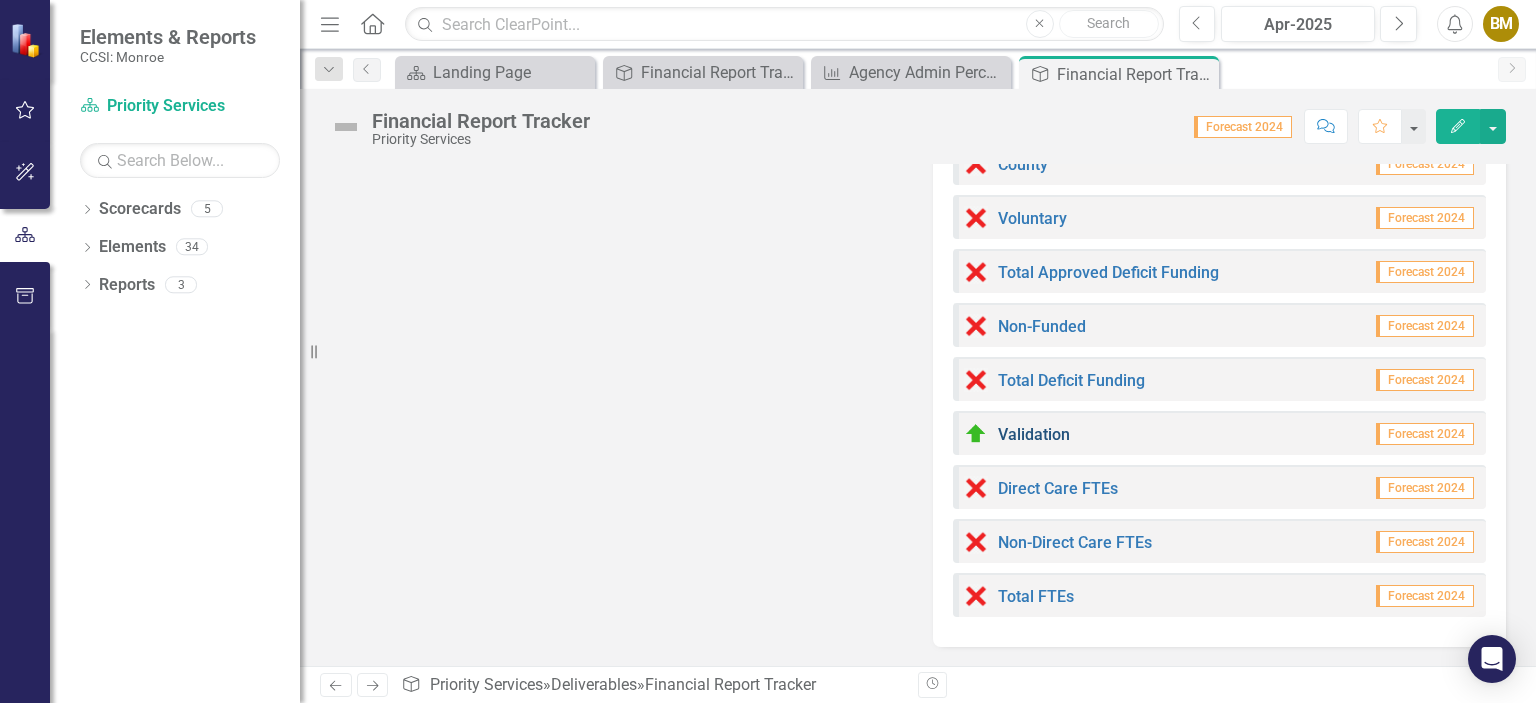 click on "Validation" at bounding box center [1034, 434] 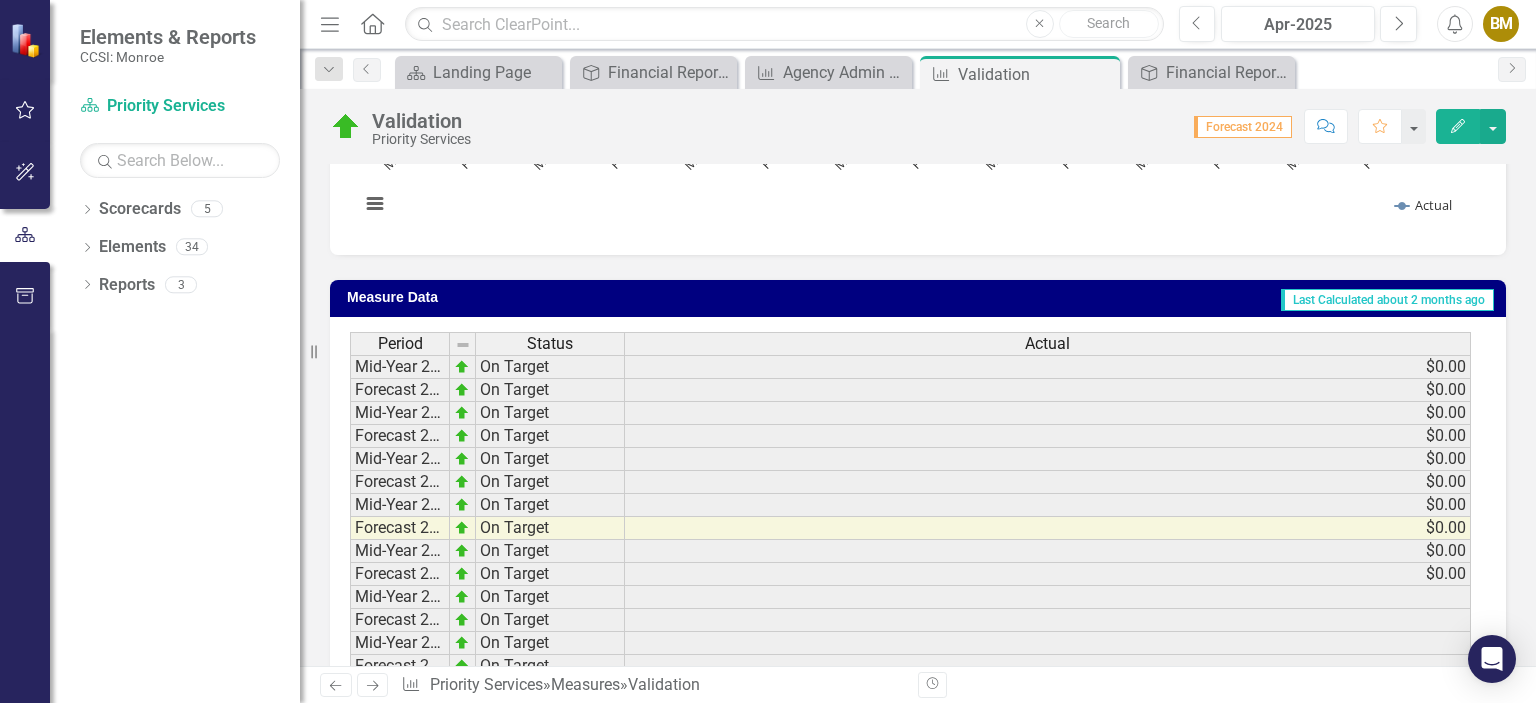 scroll, scrollTop: 463, scrollLeft: 0, axis: vertical 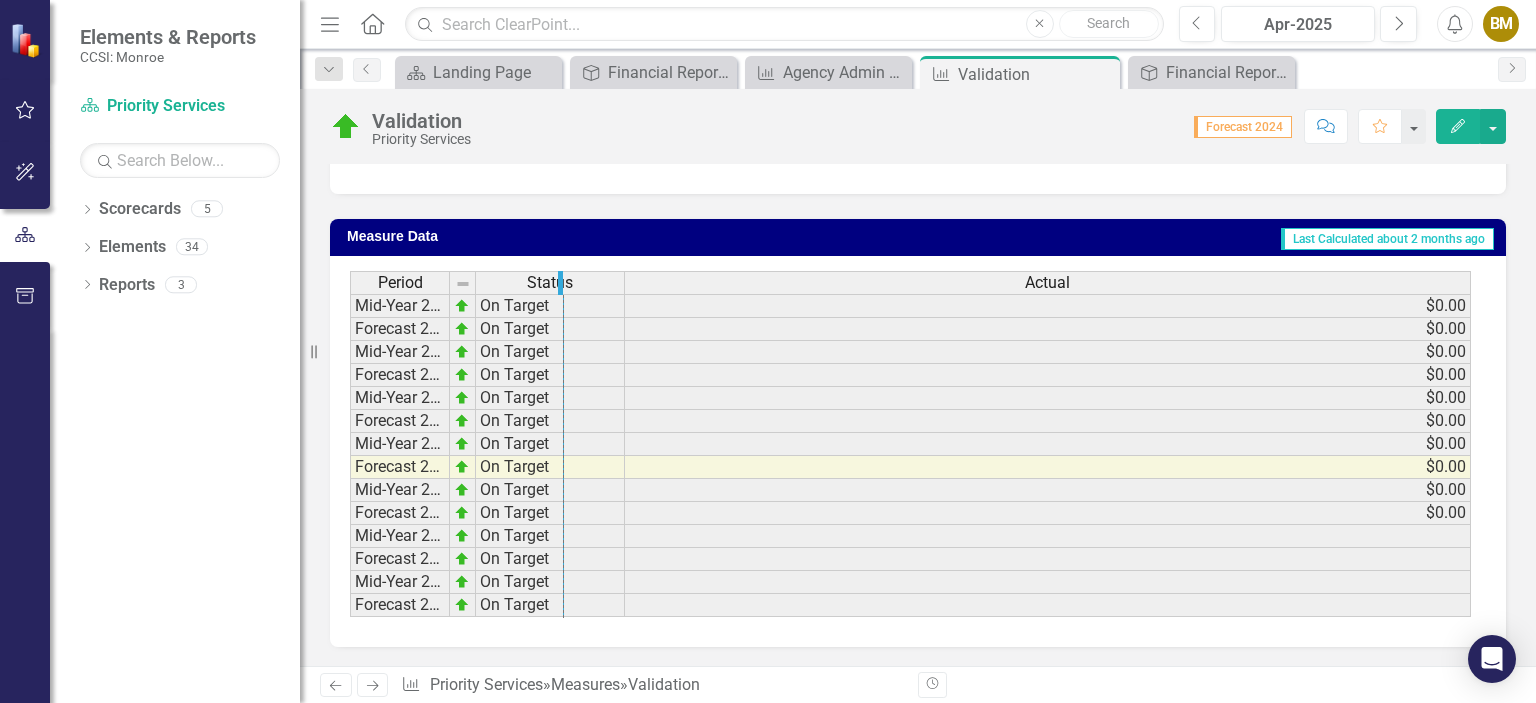 drag, startPoint x: 445, startPoint y: 280, endPoint x: 559, endPoint y: 271, distance: 114.35471 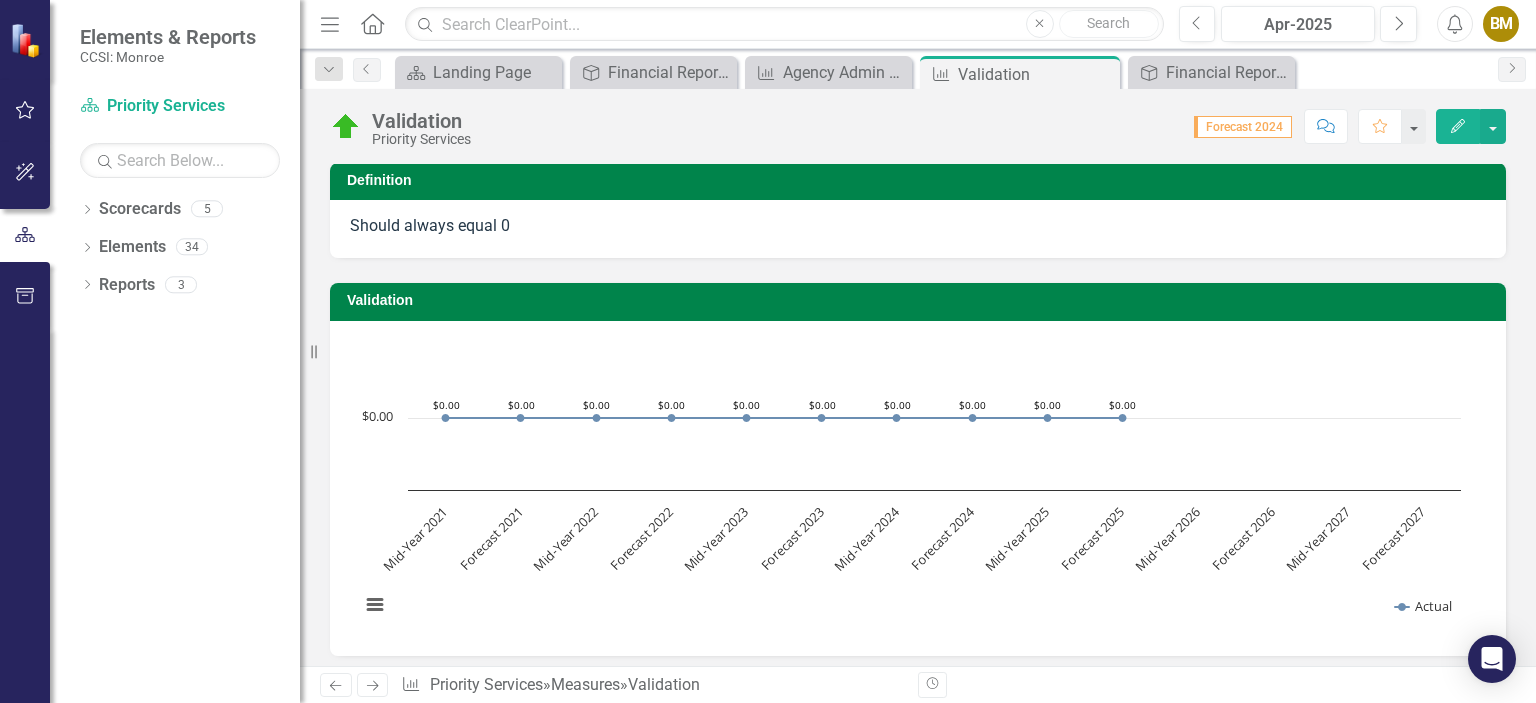 scroll, scrollTop: 0, scrollLeft: 0, axis: both 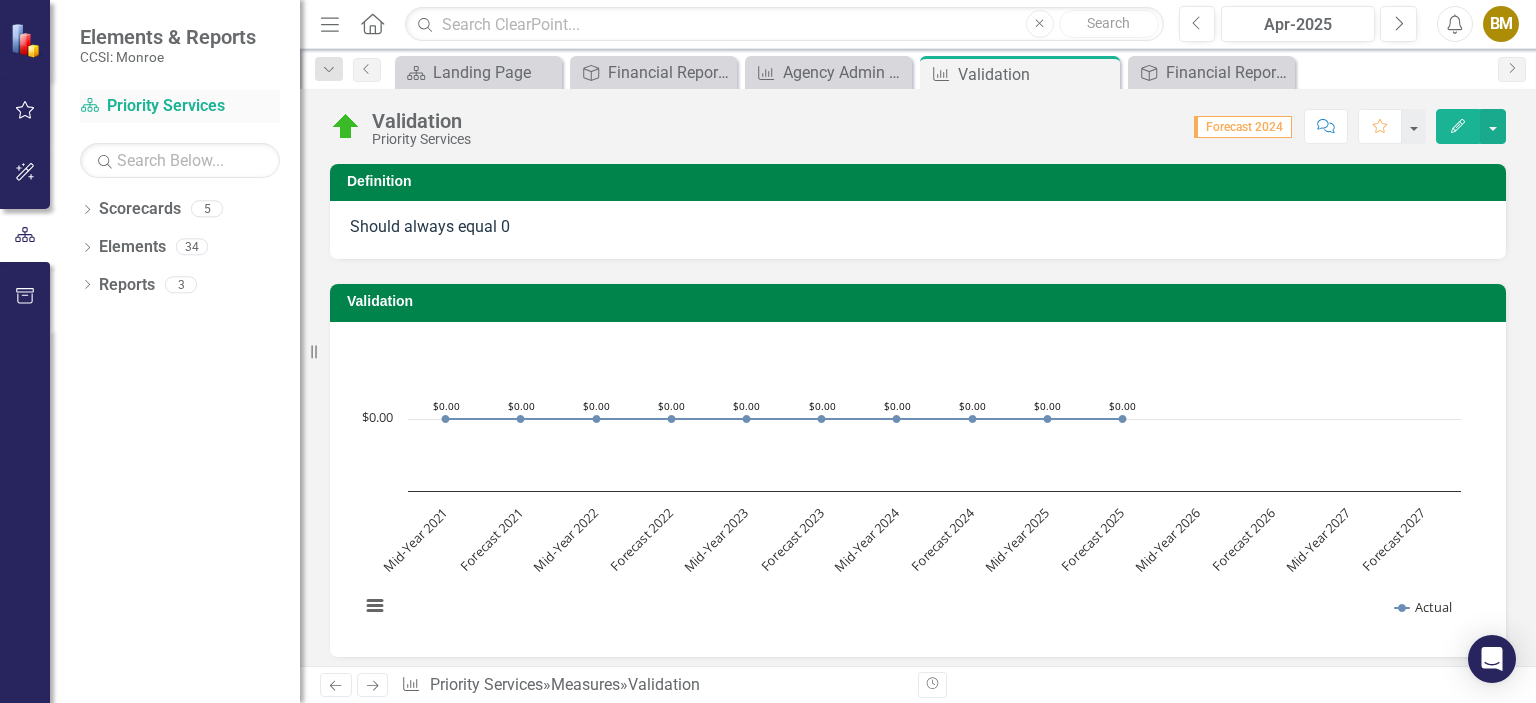 click on "Scorecard Priority Services" at bounding box center (180, 106) 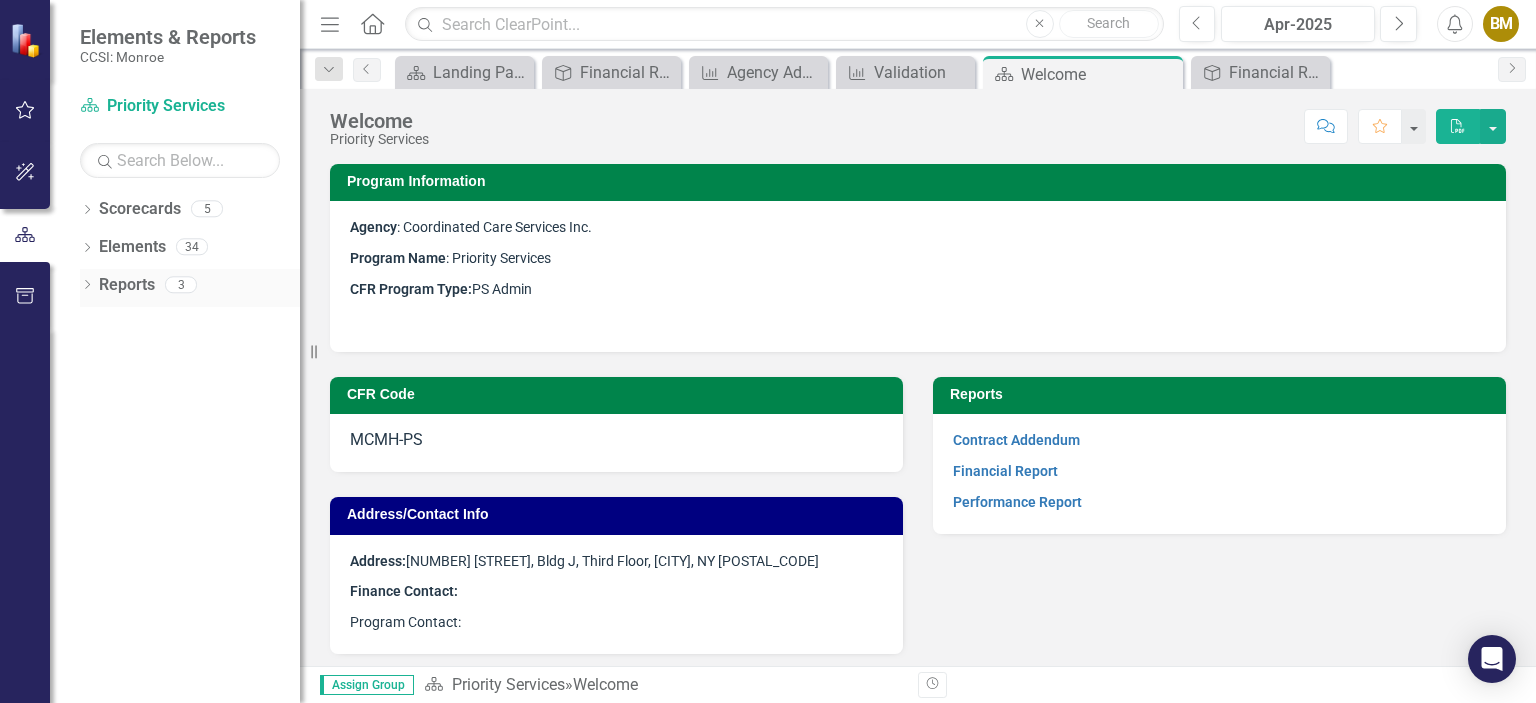 click on "Reports" at bounding box center (127, 285) 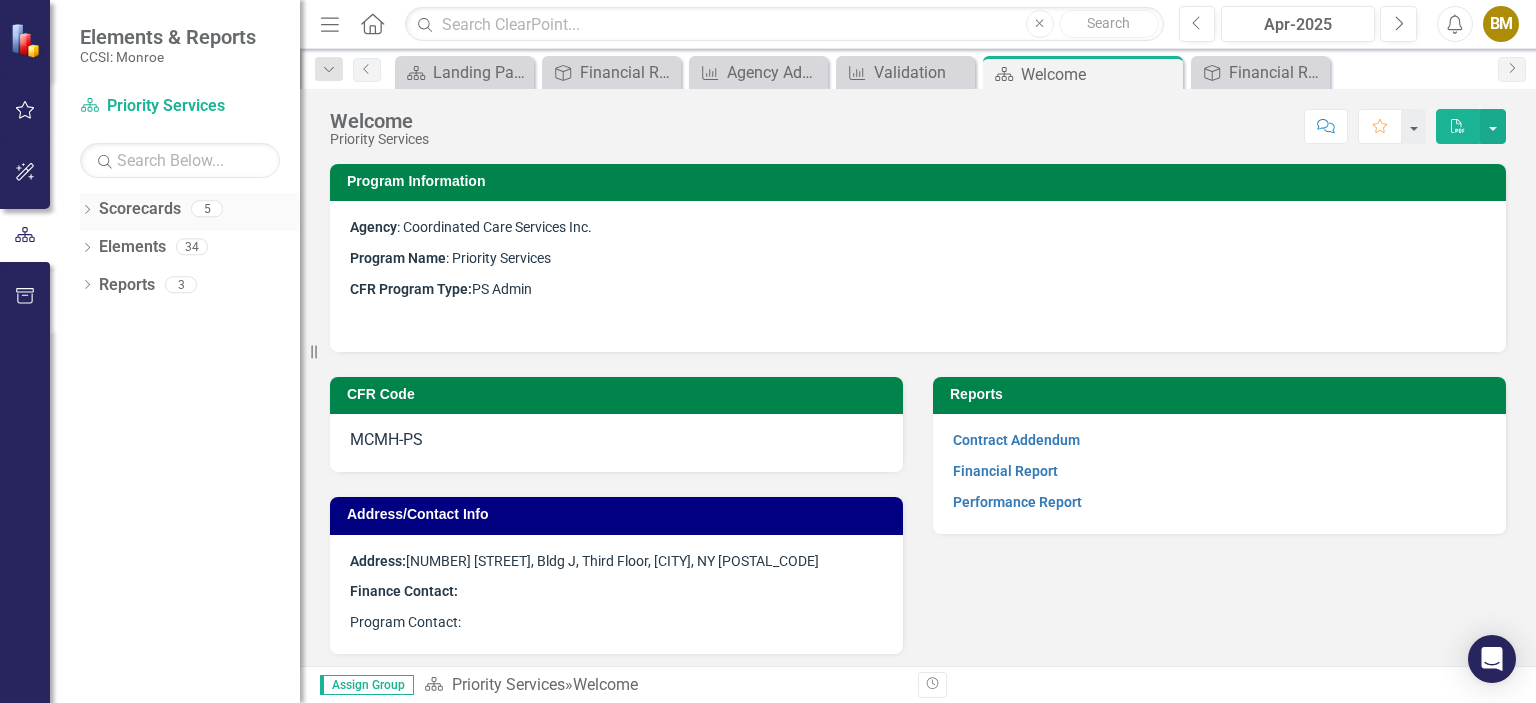 click on "Dropdown Scorecards 5" at bounding box center [190, 212] 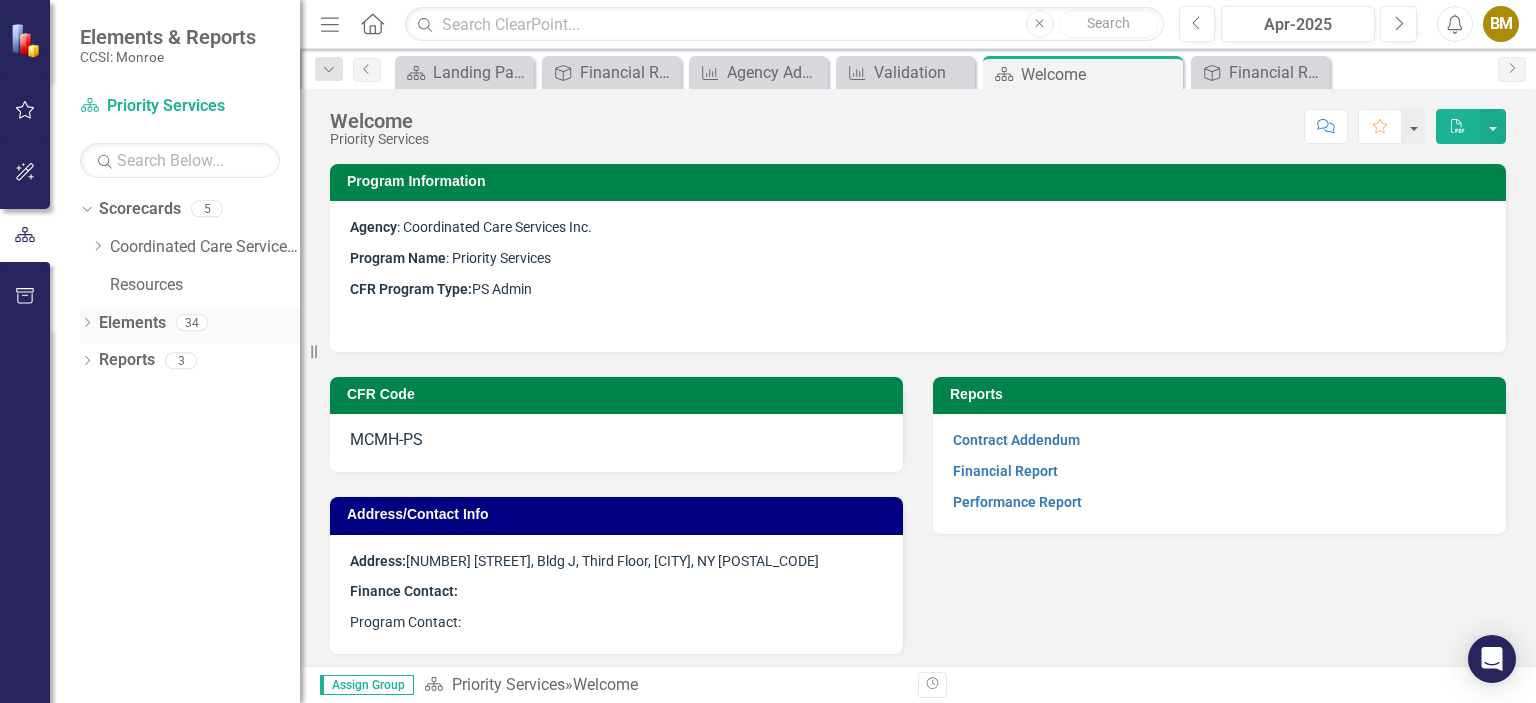 click on "Dropdown" 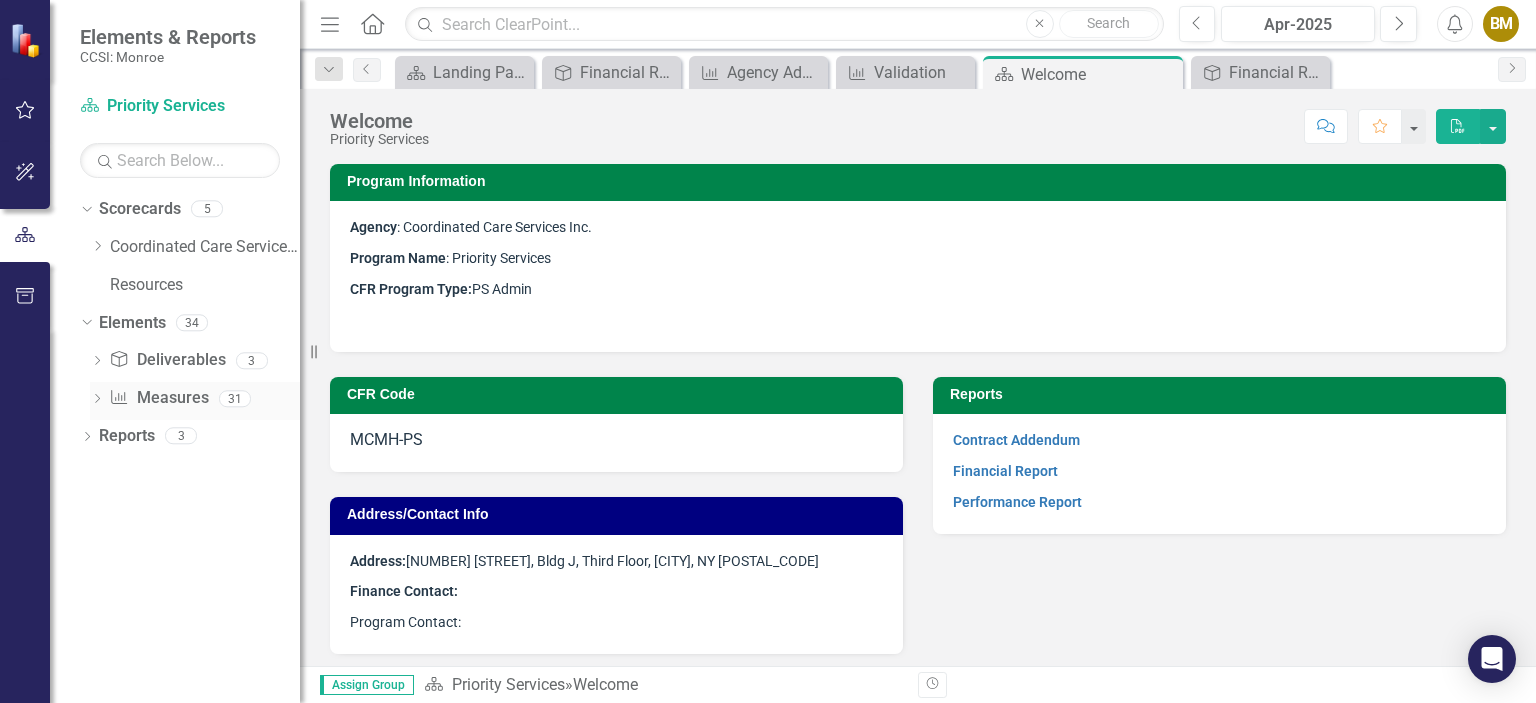 click 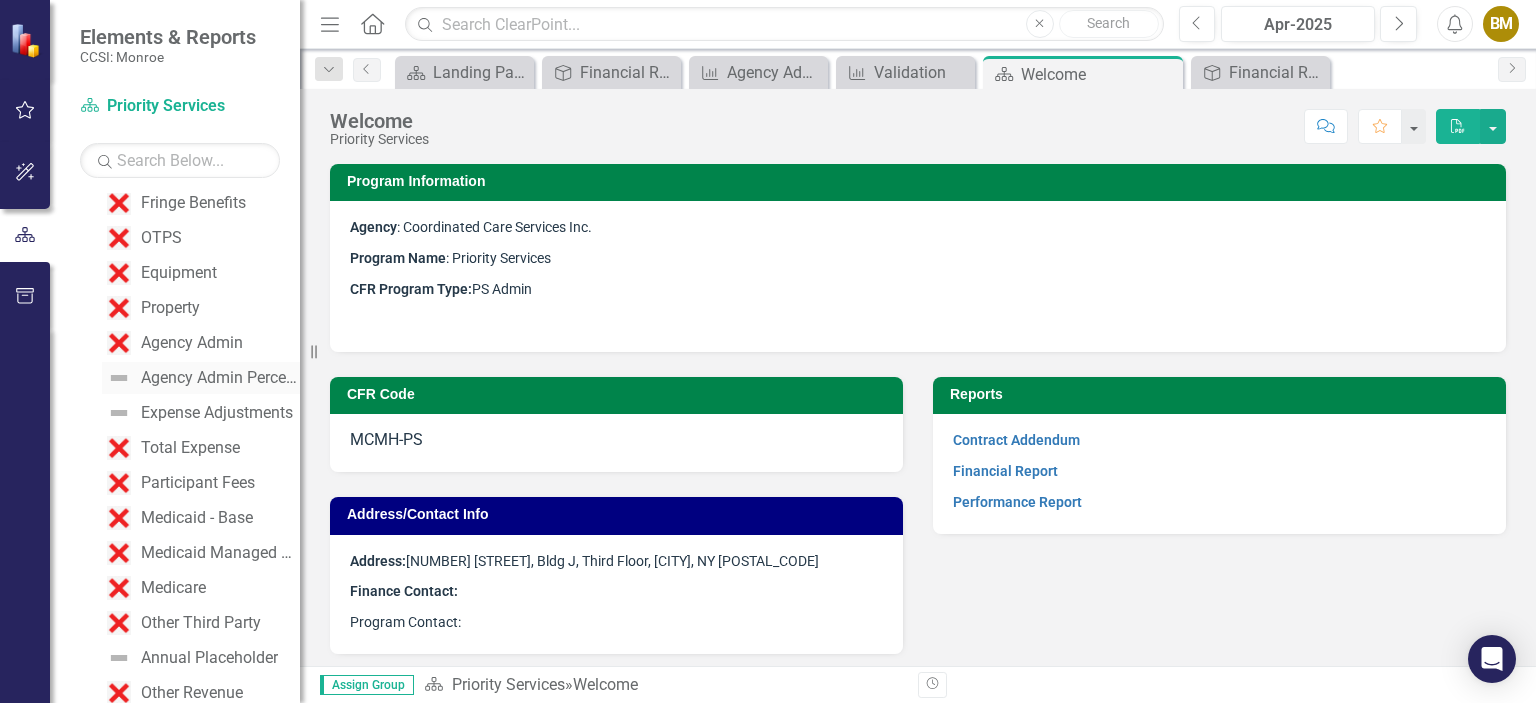 scroll, scrollTop: 300, scrollLeft: 0, axis: vertical 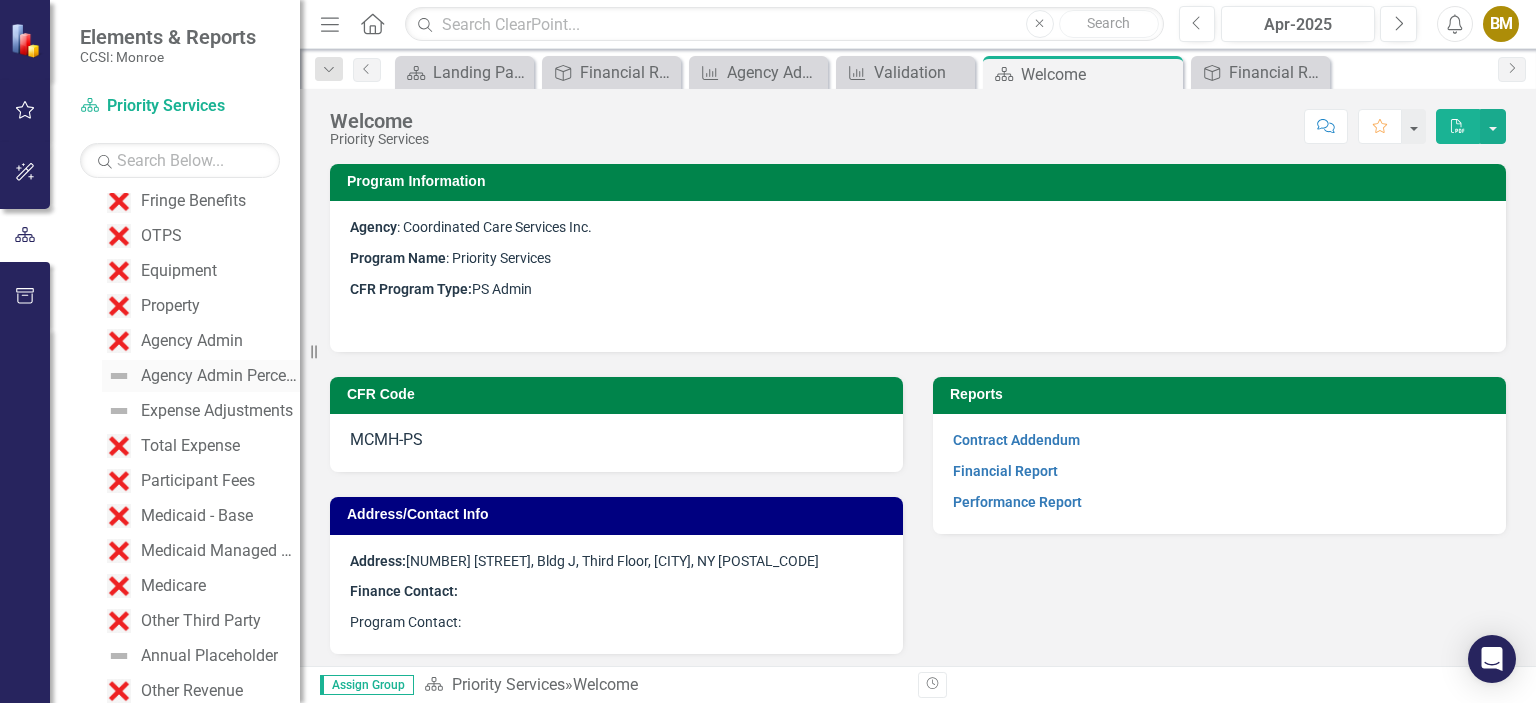 click on "Agency Admin Percentage" at bounding box center (220, 376) 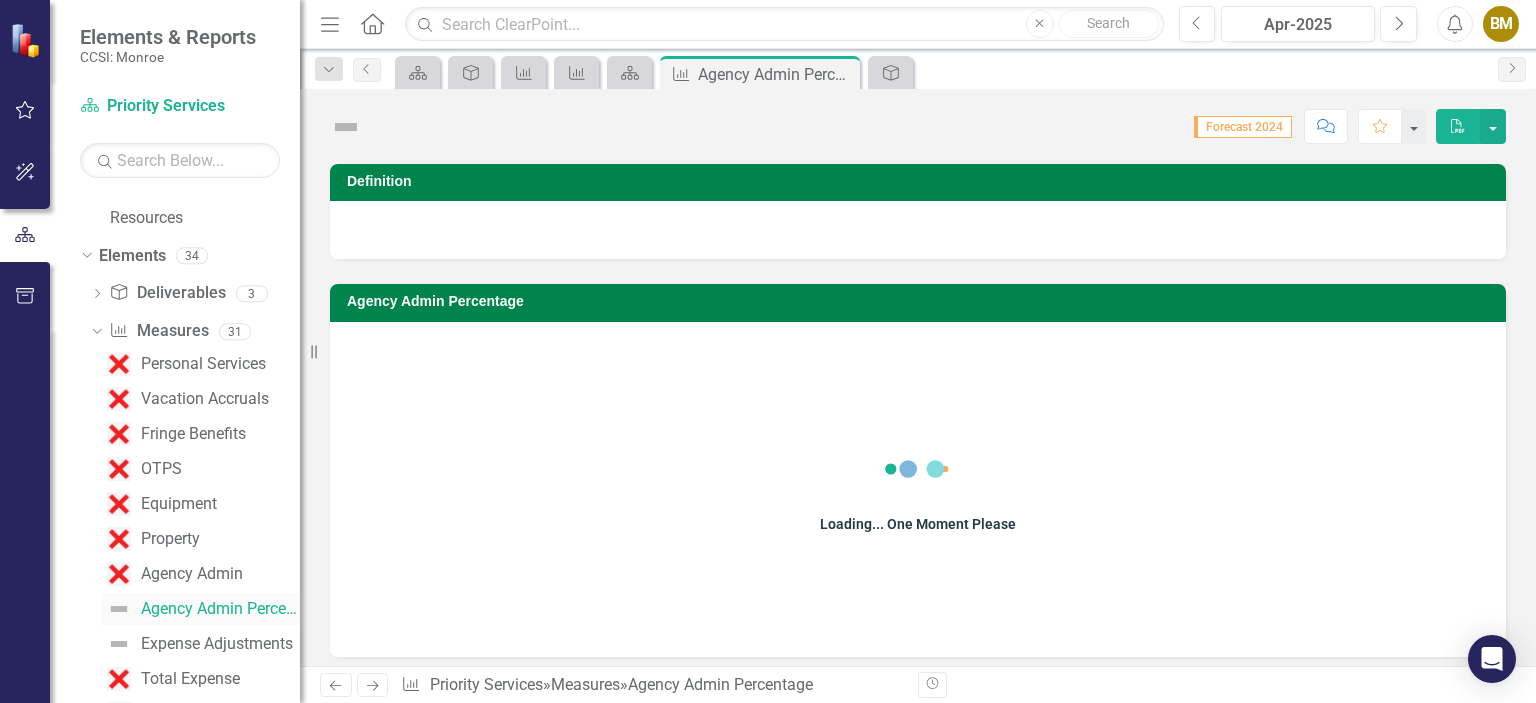 scroll, scrollTop: 0, scrollLeft: 0, axis: both 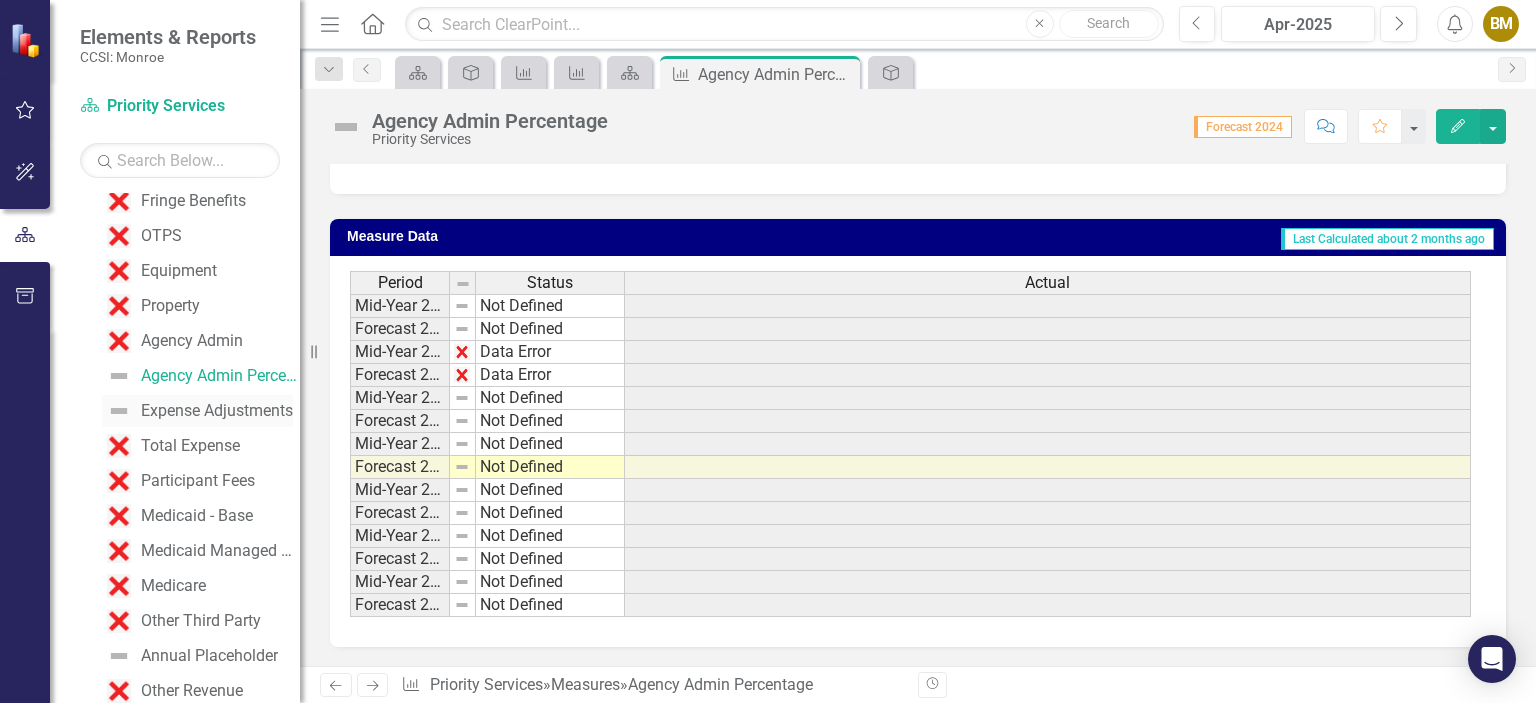 click on "Expense Adjustments" at bounding box center (217, 411) 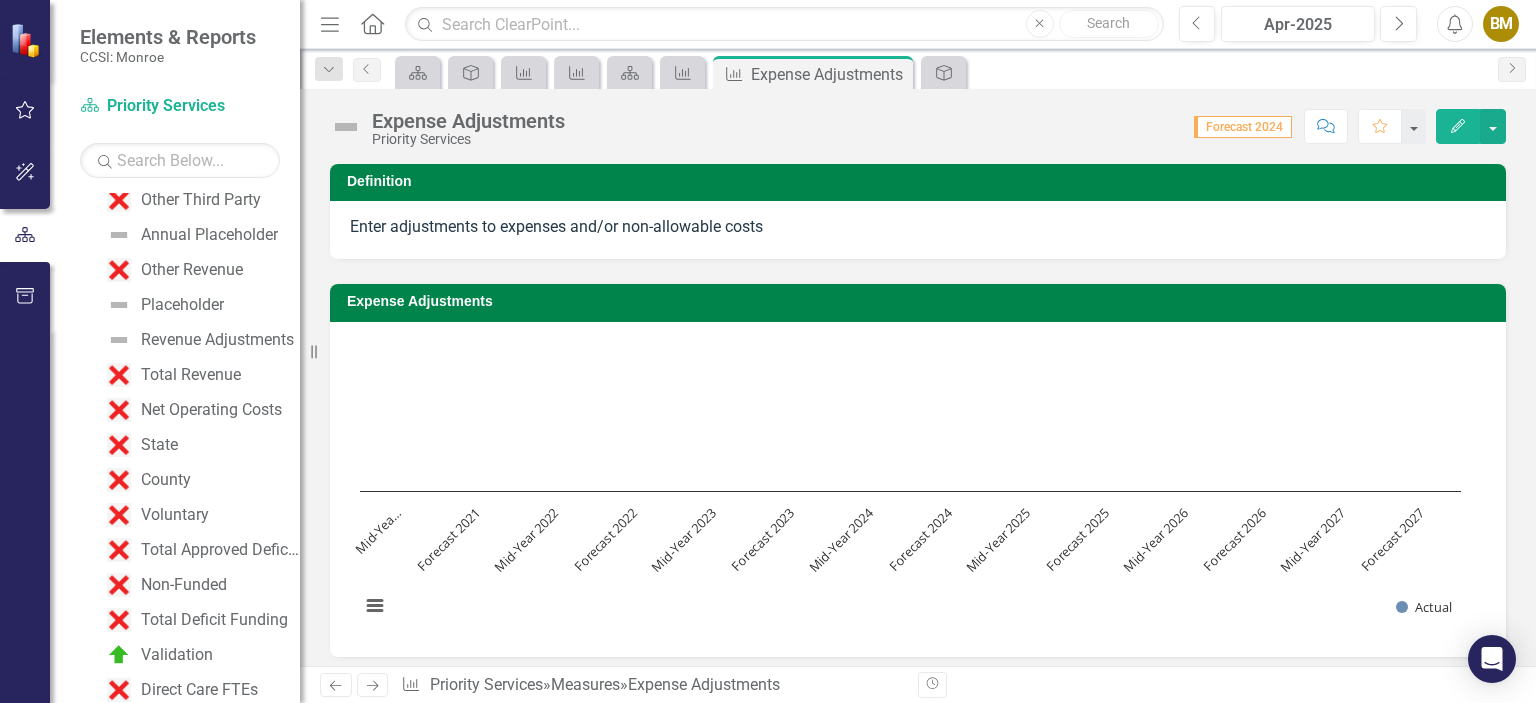 scroll, scrollTop: 723, scrollLeft: 0, axis: vertical 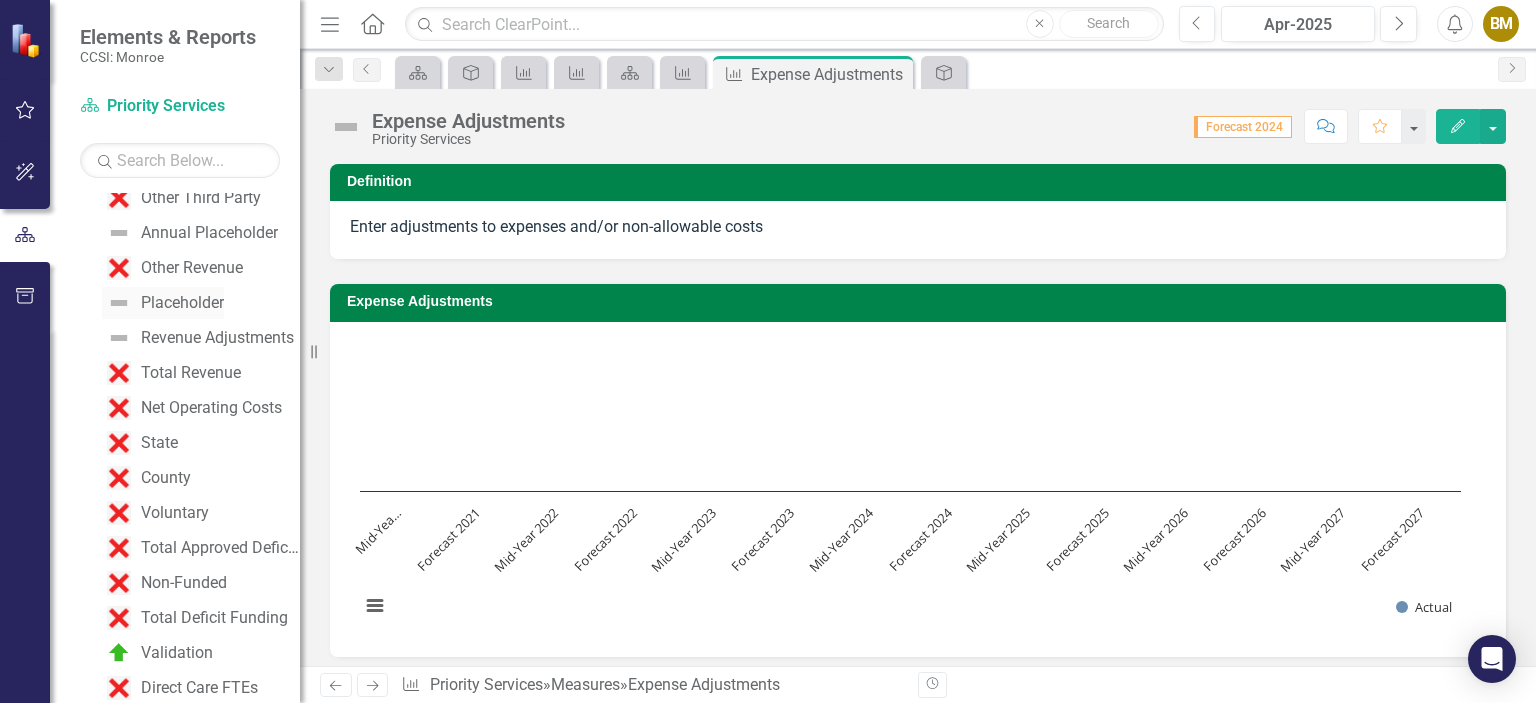 click on "Placeholder" at bounding box center [182, 303] 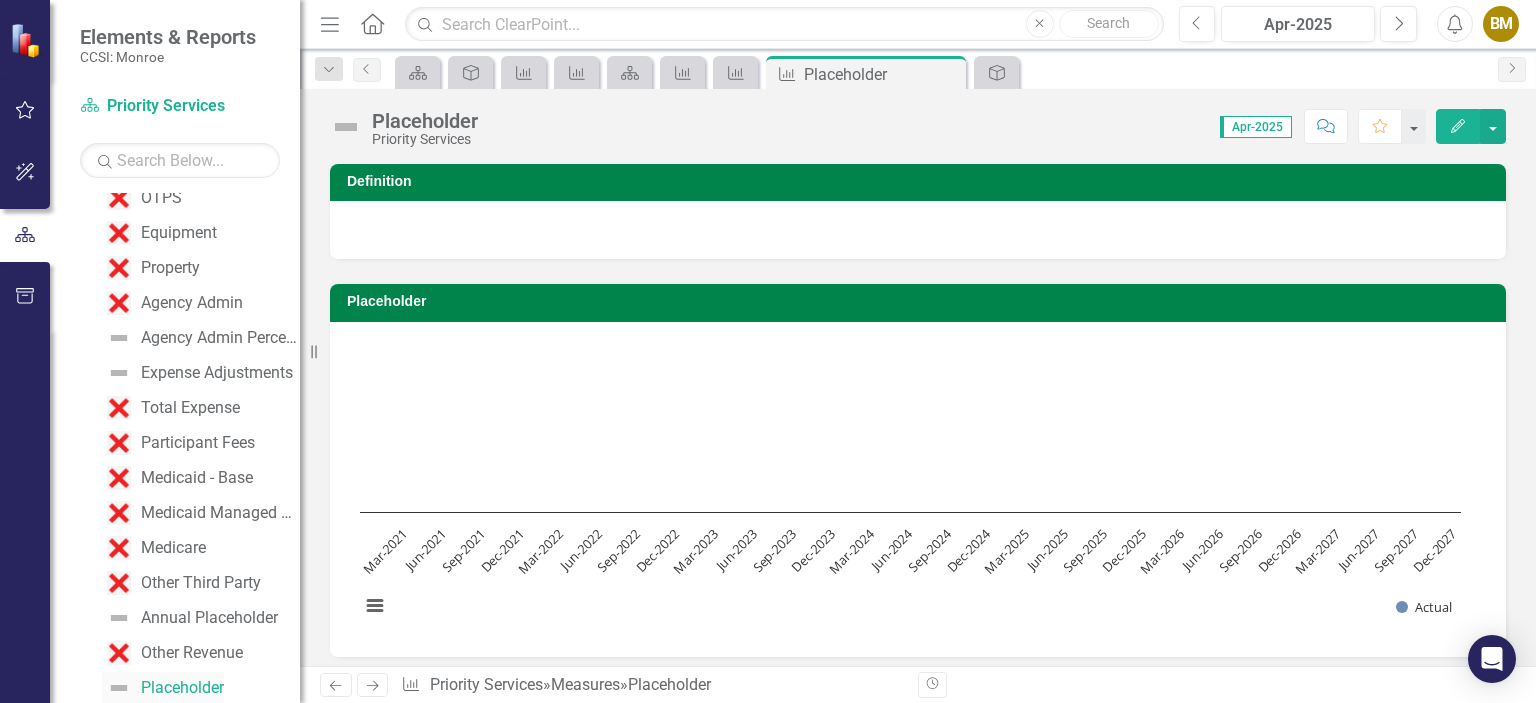 scroll, scrollTop: 638, scrollLeft: 0, axis: vertical 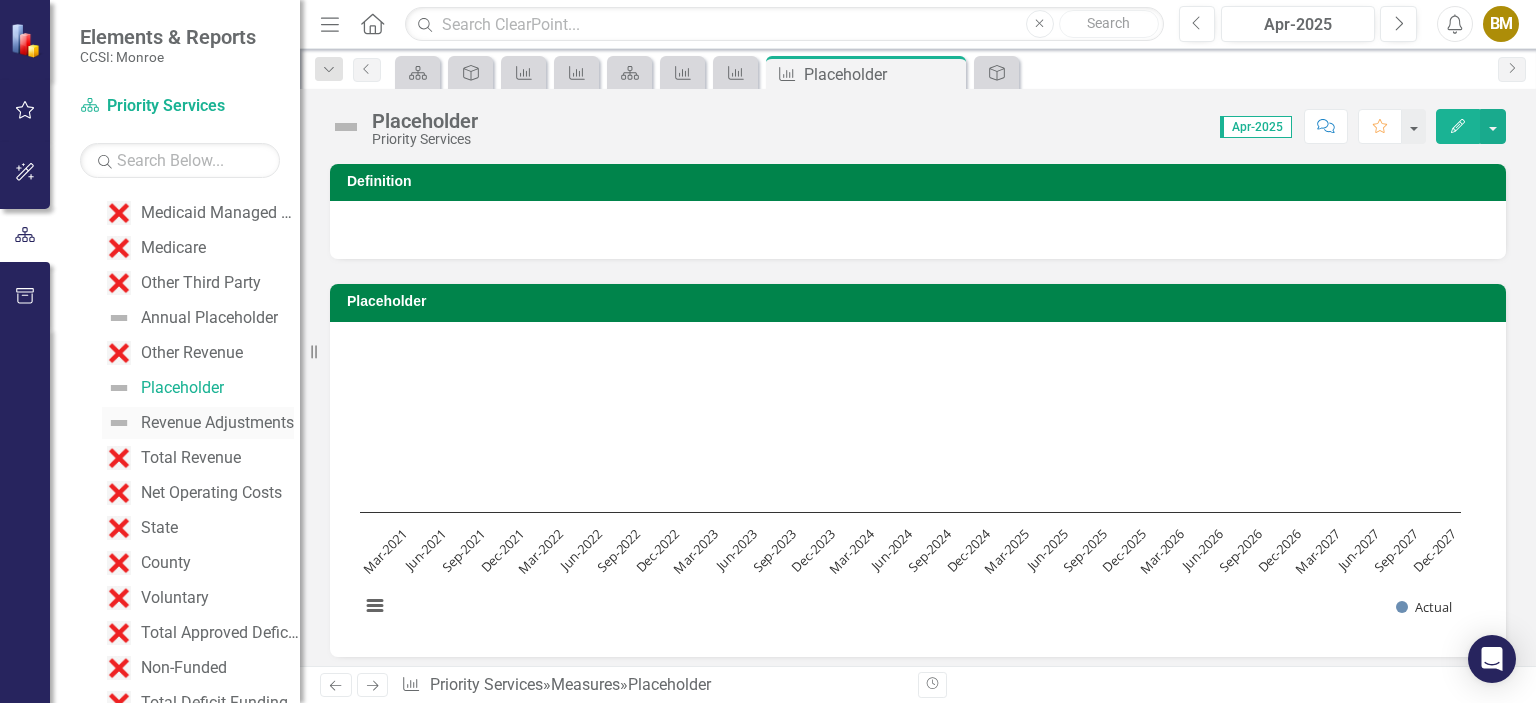 click on "Revenue Adjustments" at bounding box center [217, 423] 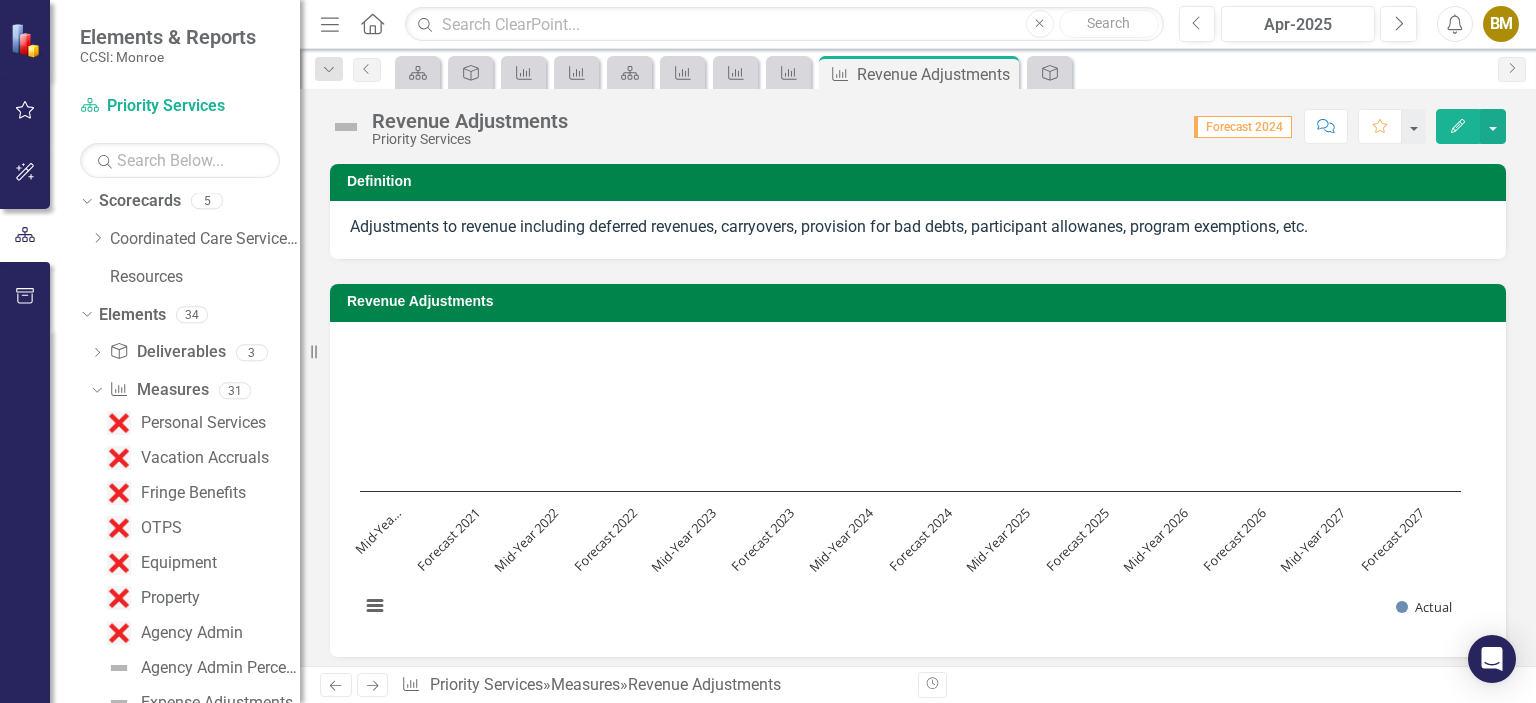 scroll, scrollTop: 0, scrollLeft: 0, axis: both 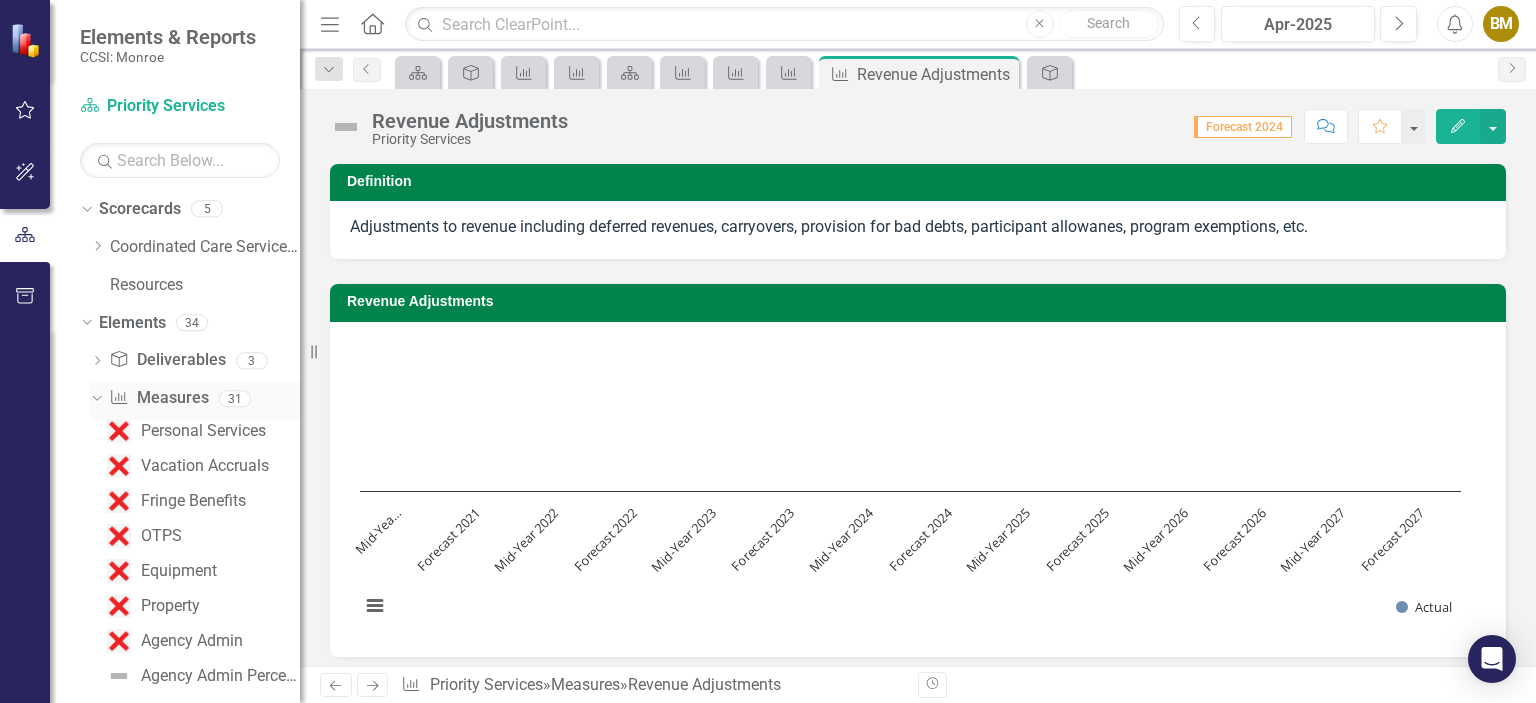 click on "Dropdown" 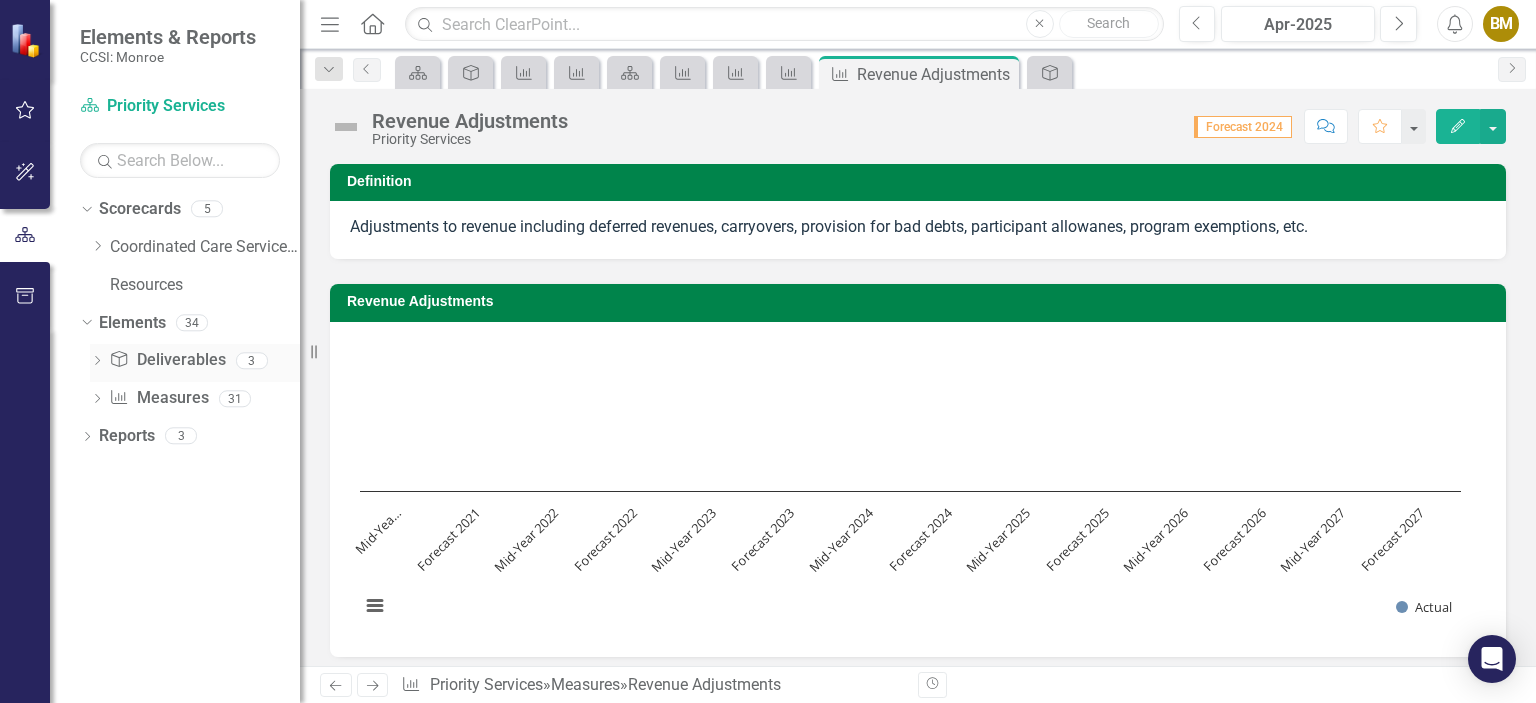click on "Dropdown" 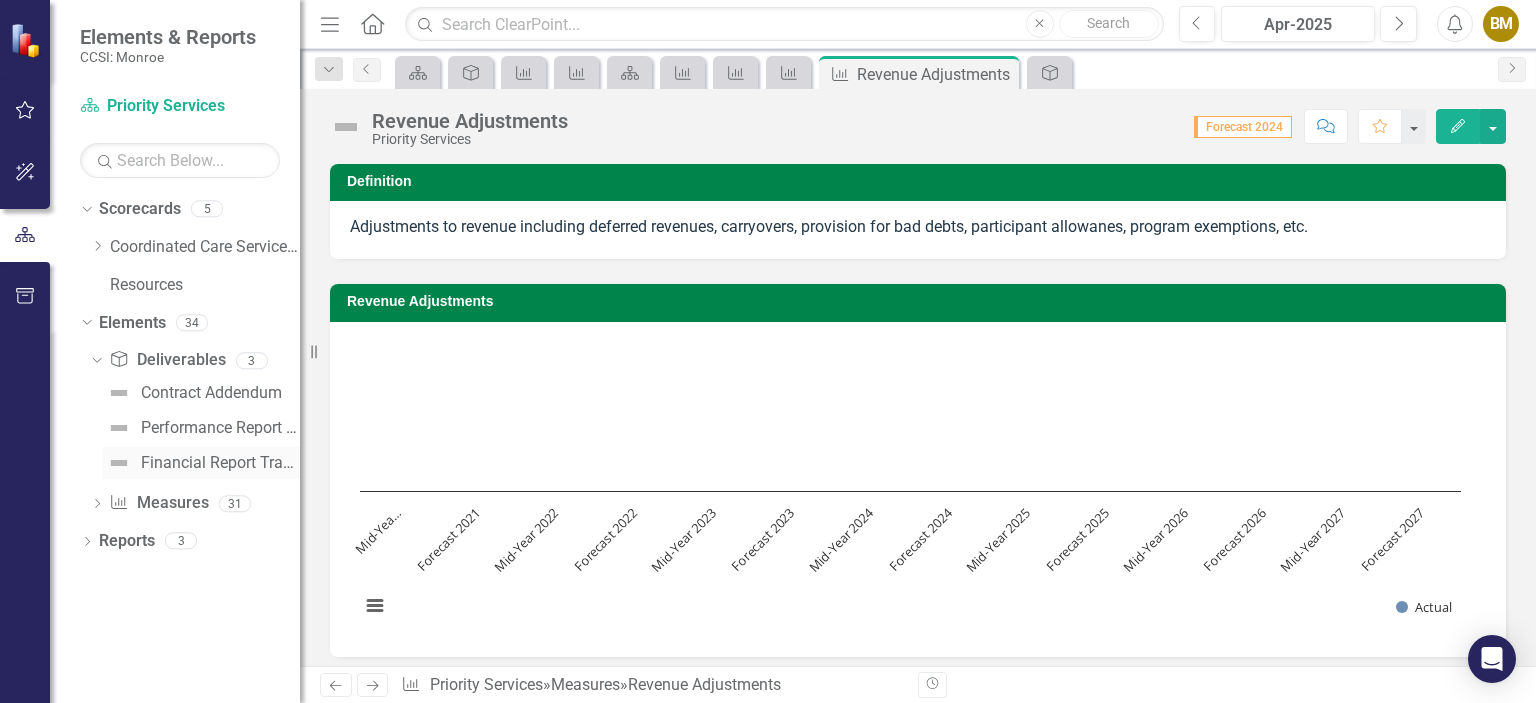 click on "Financial Report Tracker" at bounding box center (220, 463) 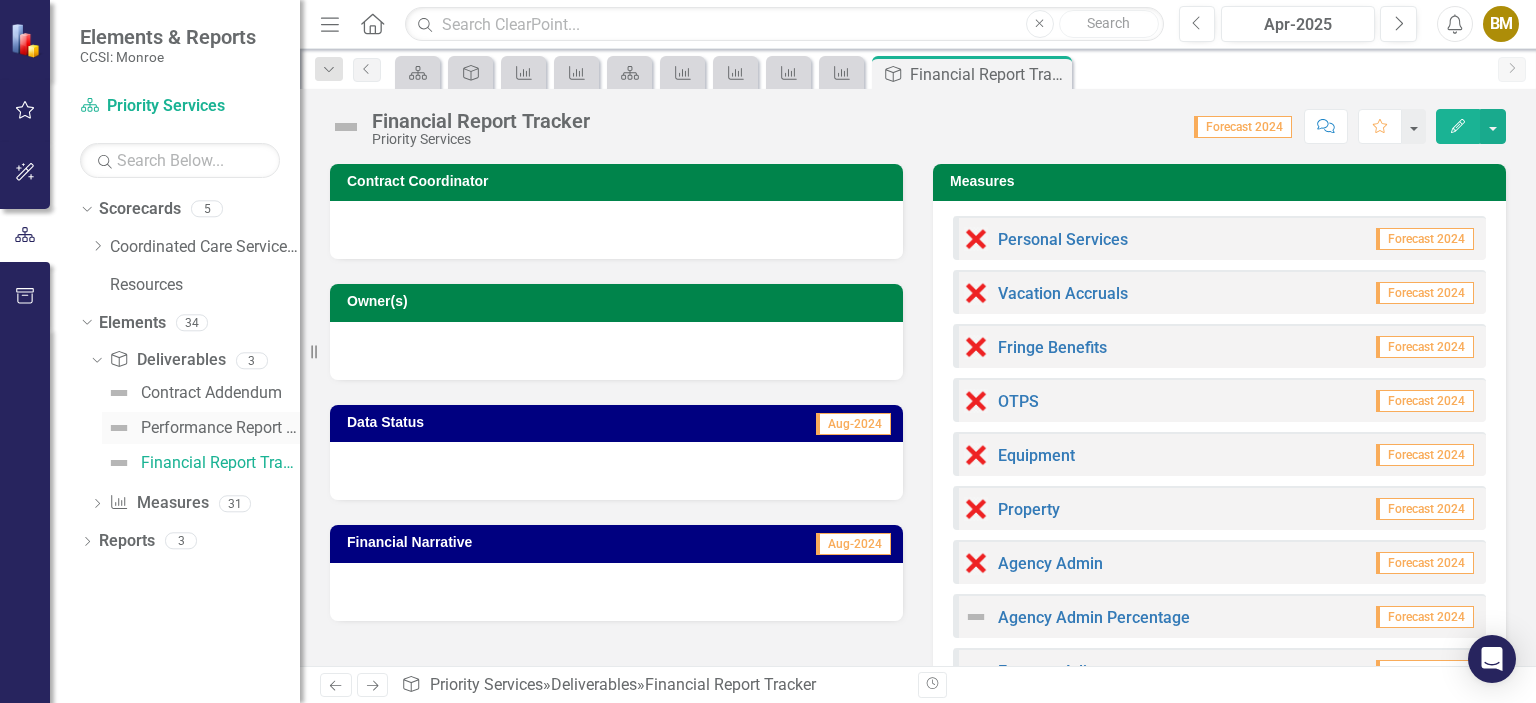 click on "Performance Report Tracker" at bounding box center (220, 428) 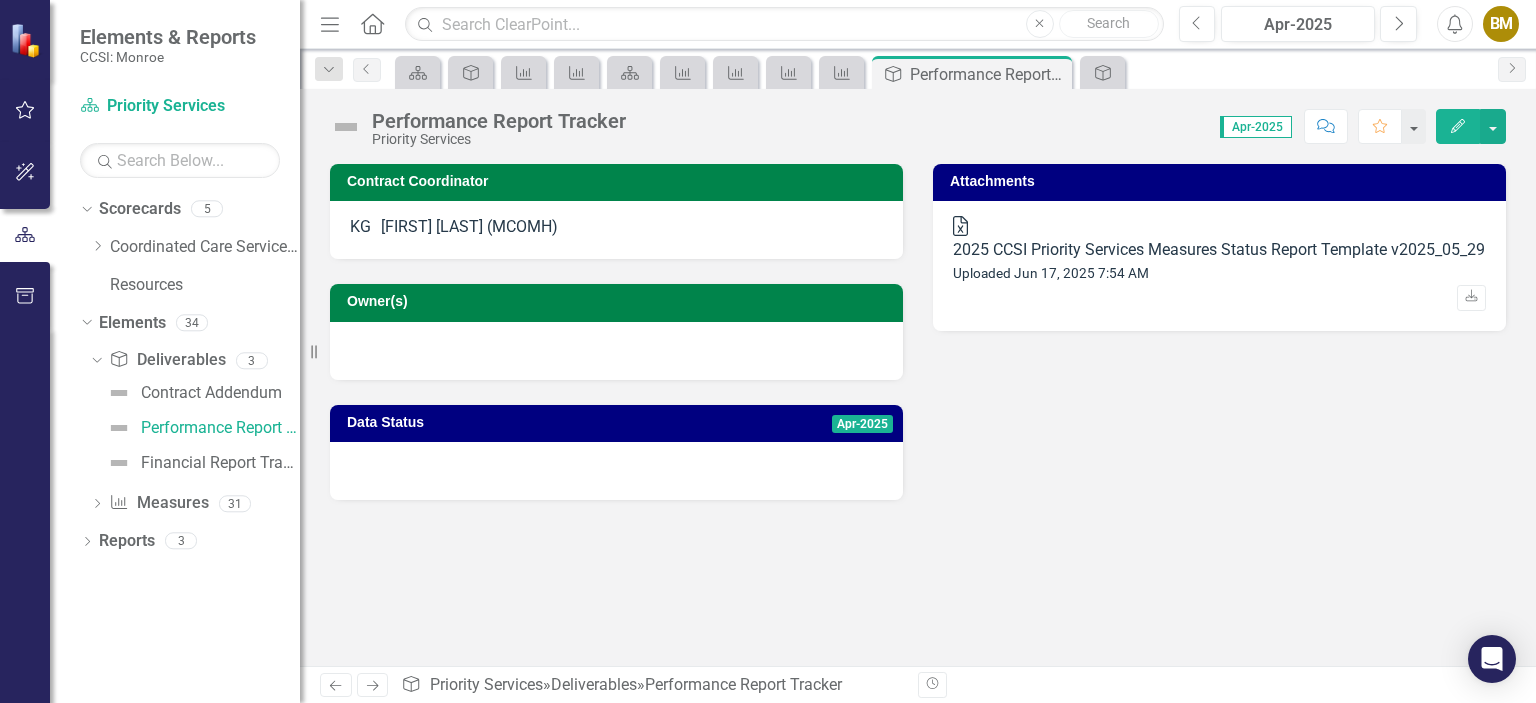 click on "Excel" 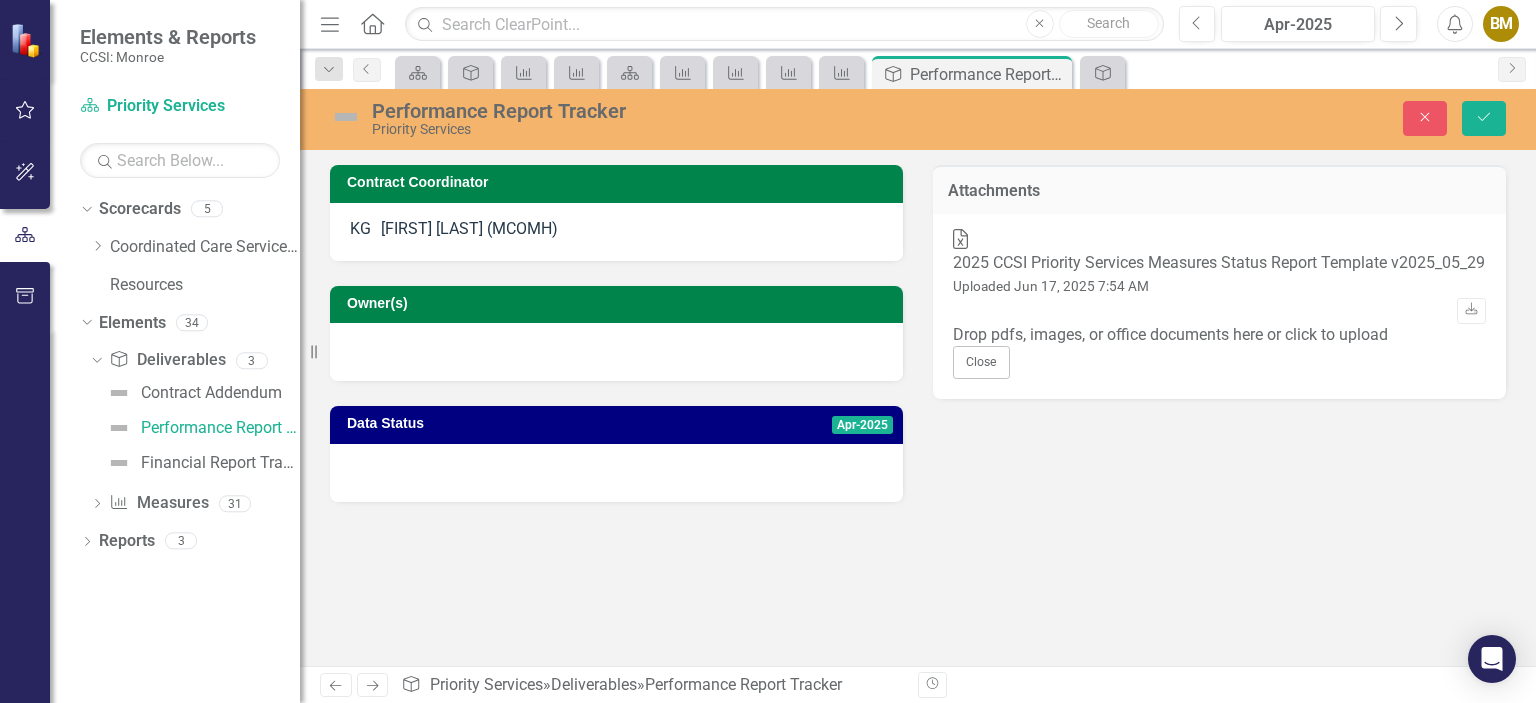click on "2025 CCSI Priority Services Measures Status Report Template v2025_05_29.xlsx" at bounding box center [1235, 263] 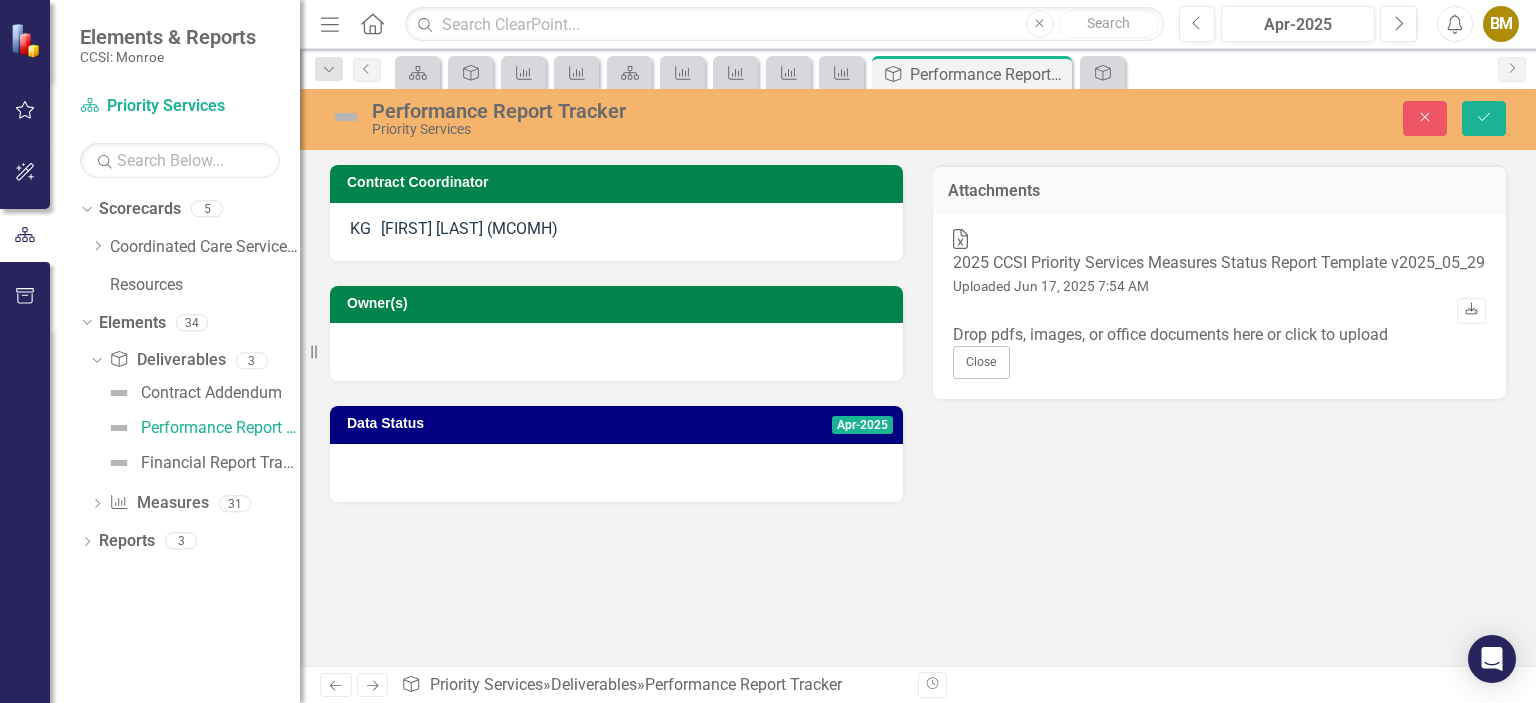 click on "Download" at bounding box center [1471, 311] 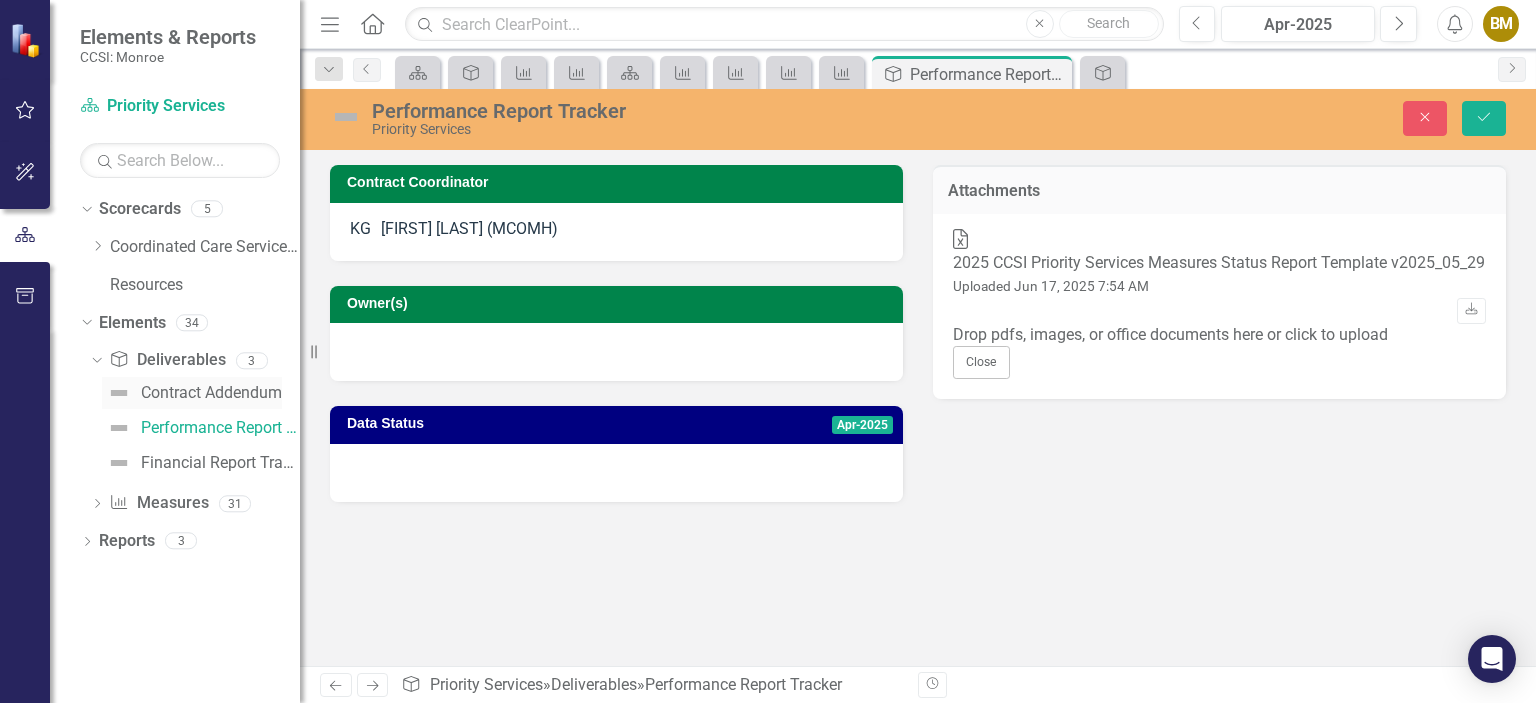 click on "Contract Addendum" at bounding box center (211, 393) 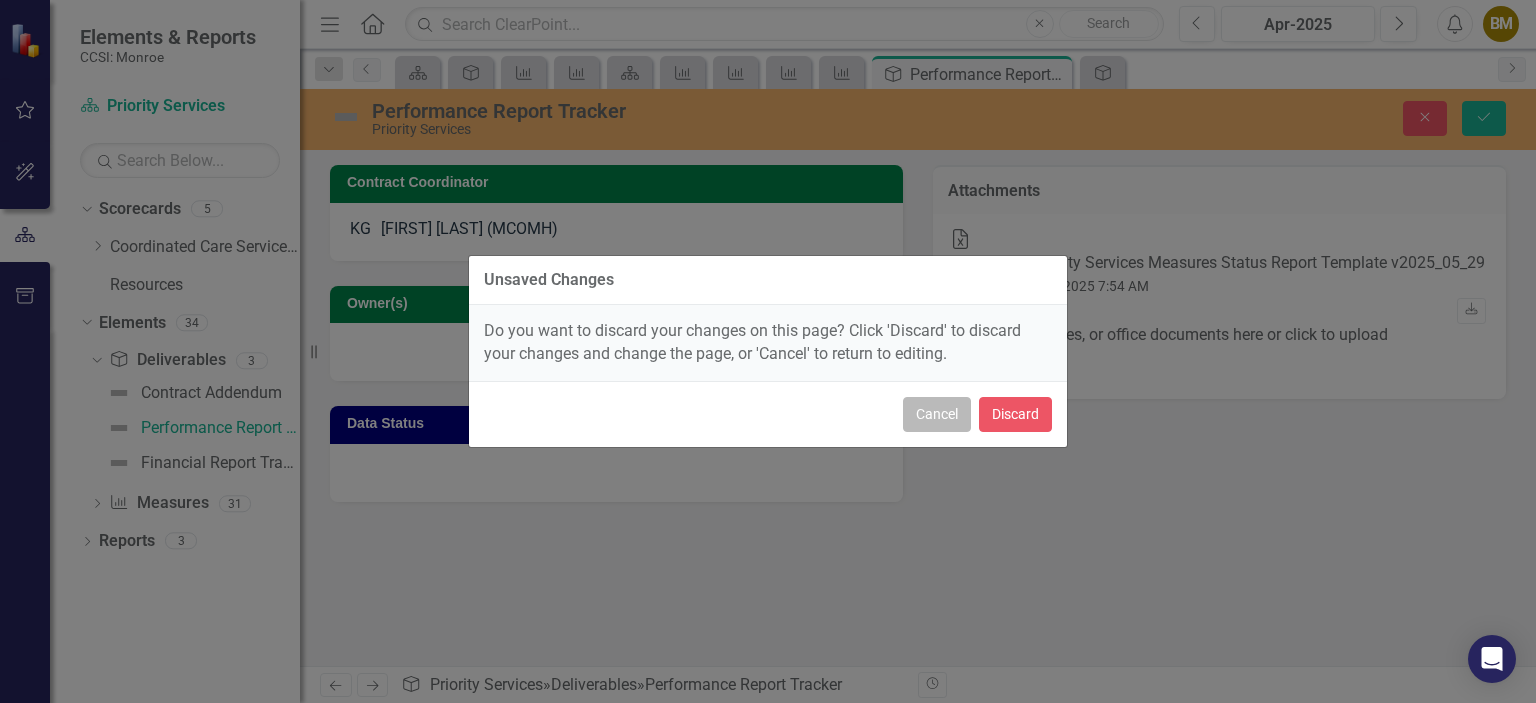 click on "Cancel" at bounding box center (937, 414) 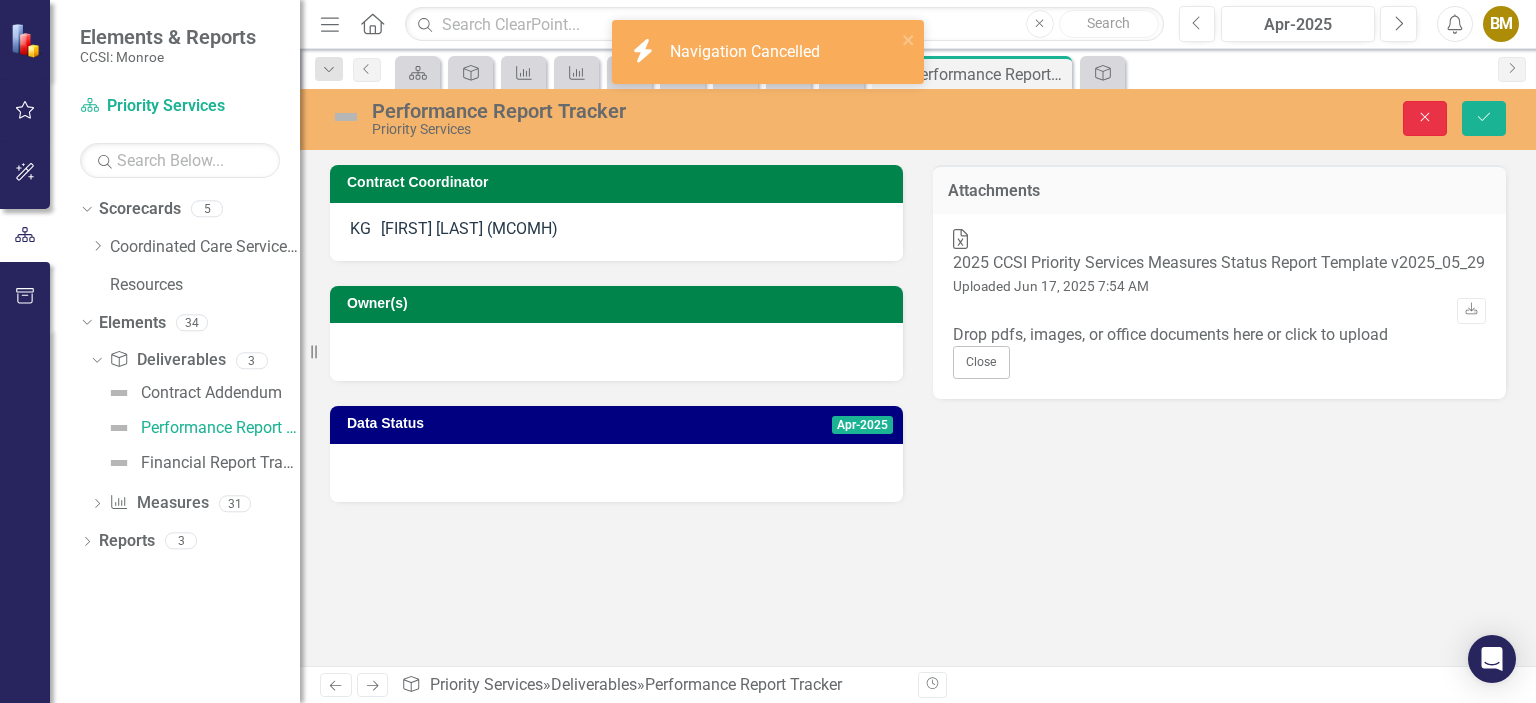 click on "Close" 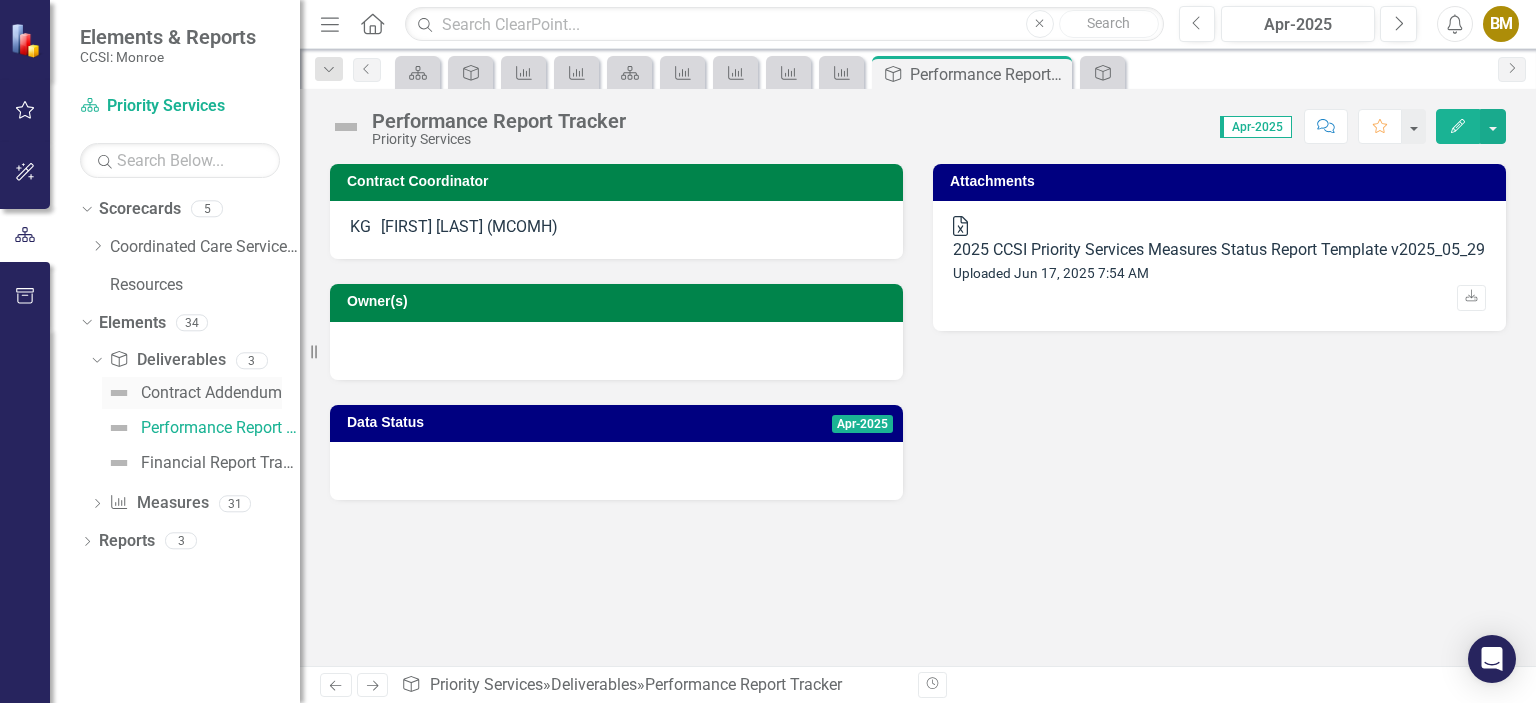 click on "Contract Addendum" at bounding box center [211, 393] 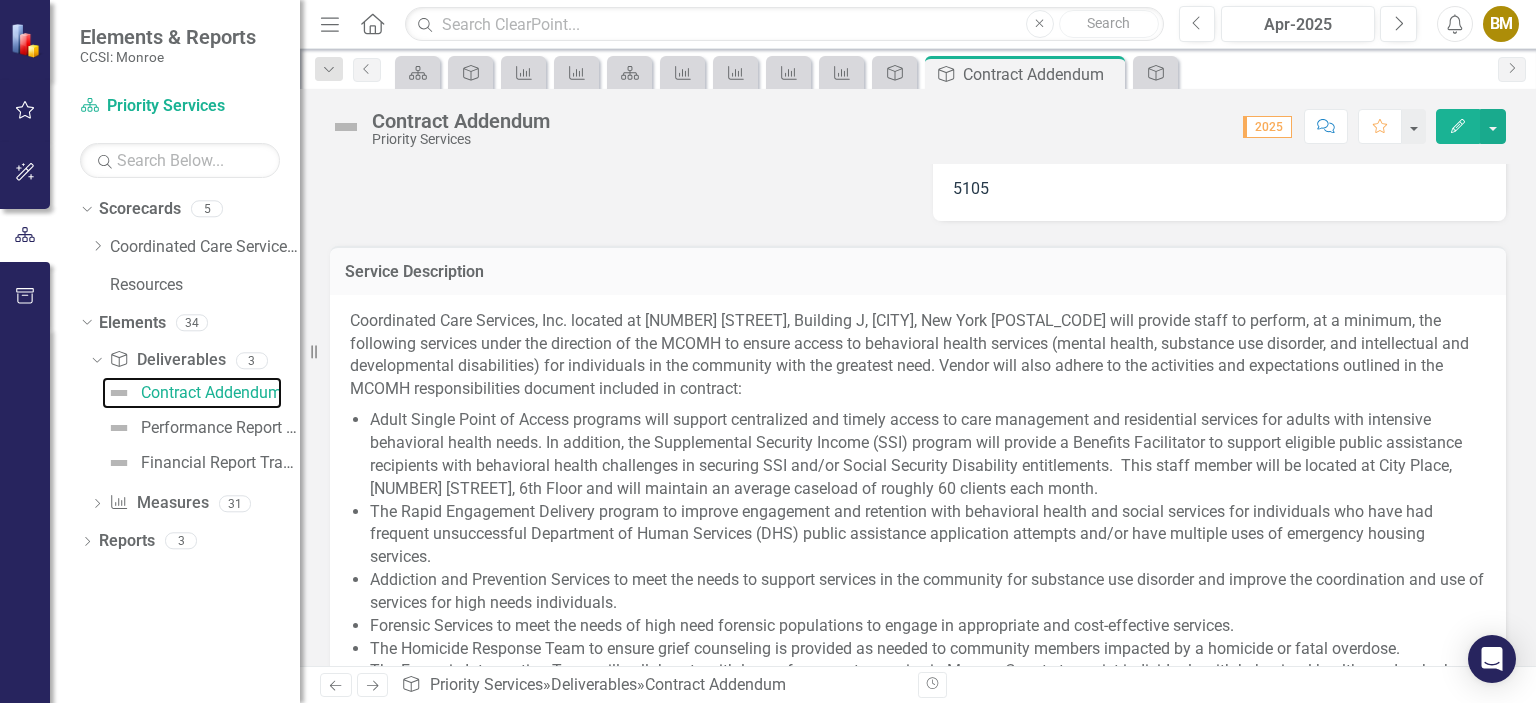 scroll, scrollTop: 0, scrollLeft: 0, axis: both 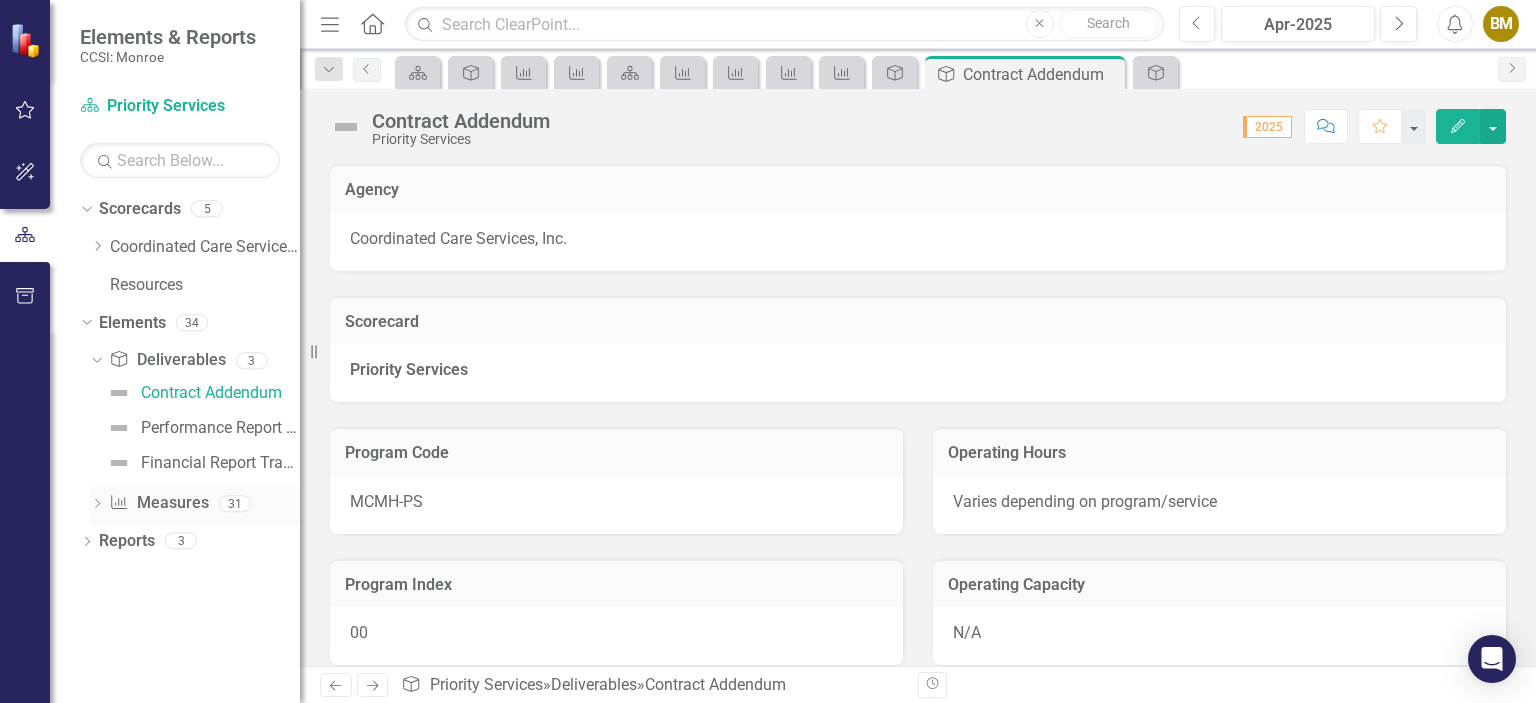 click on "Dropdown" 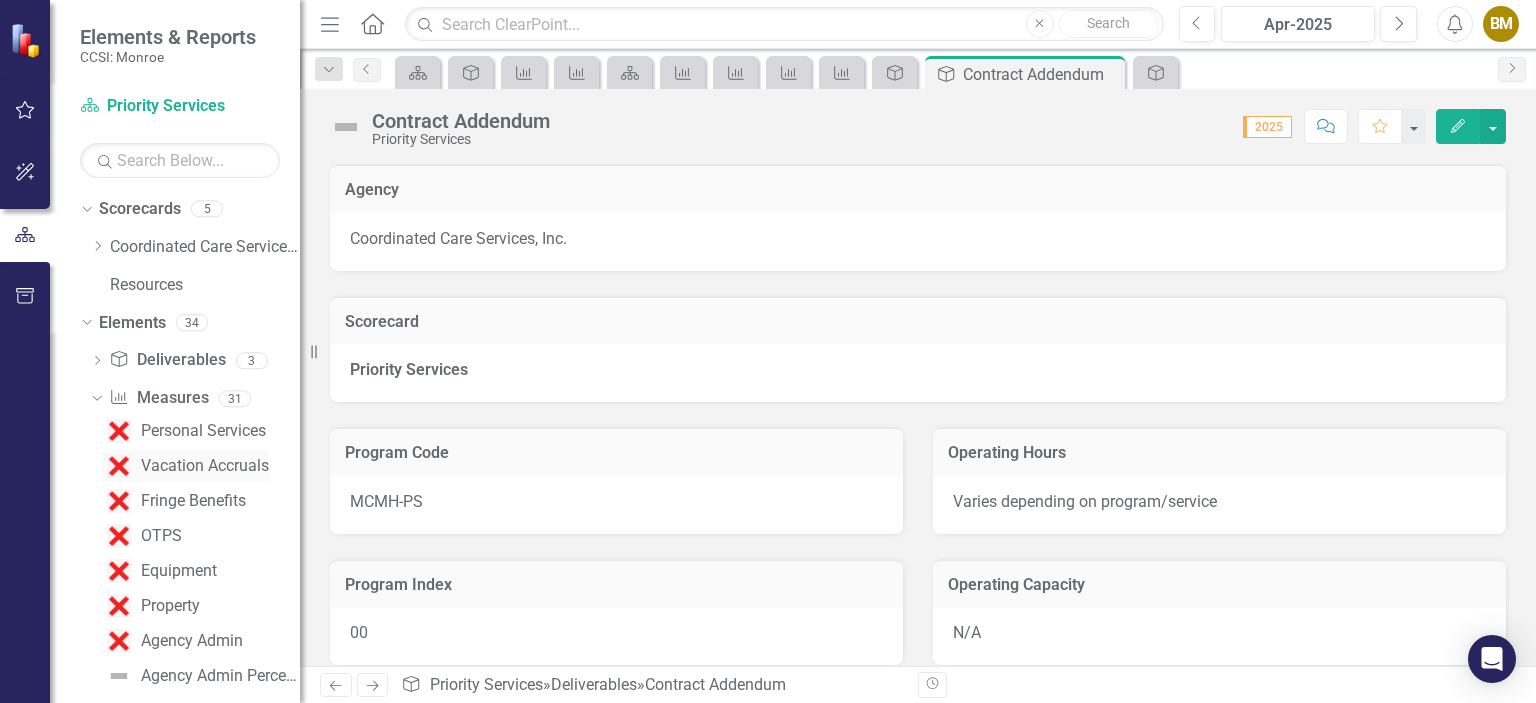 scroll, scrollTop: 0, scrollLeft: 0, axis: both 